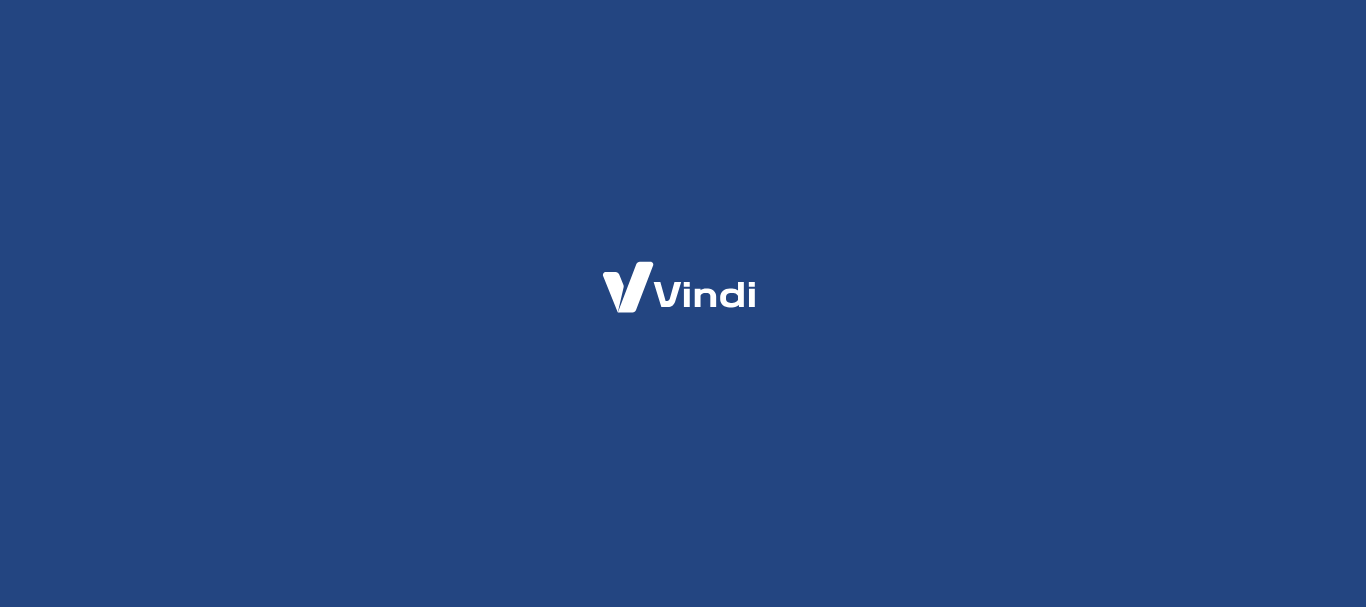 scroll, scrollTop: 0, scrollLeft: 0, axis: both 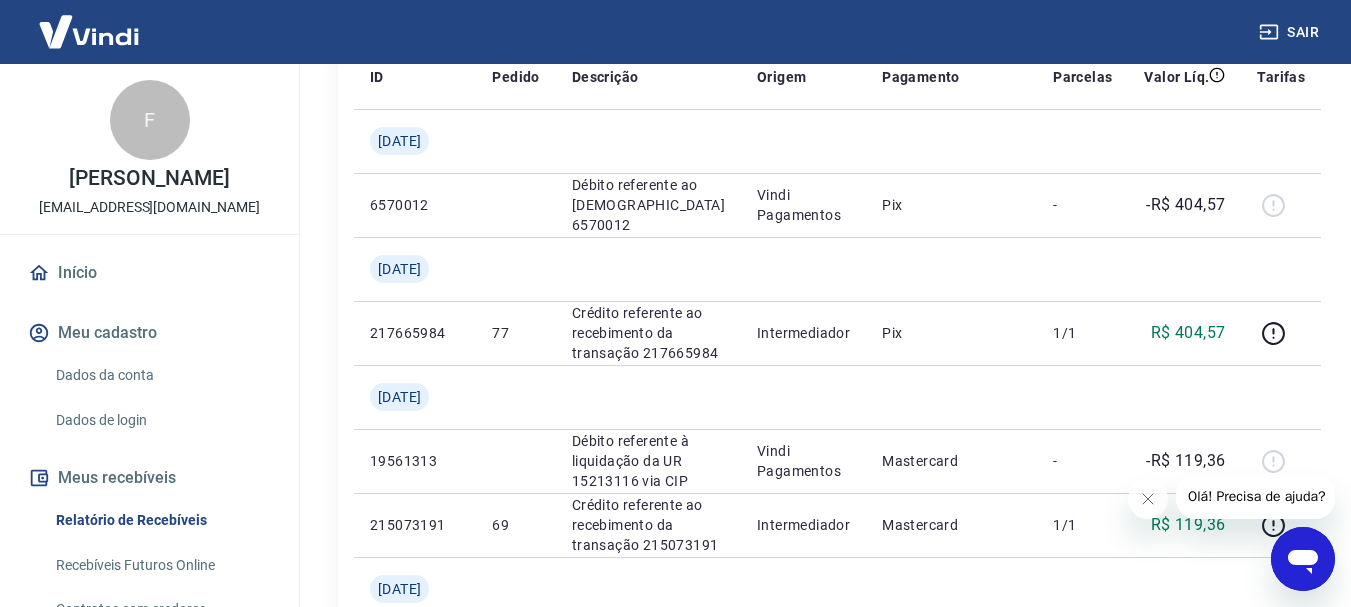 click 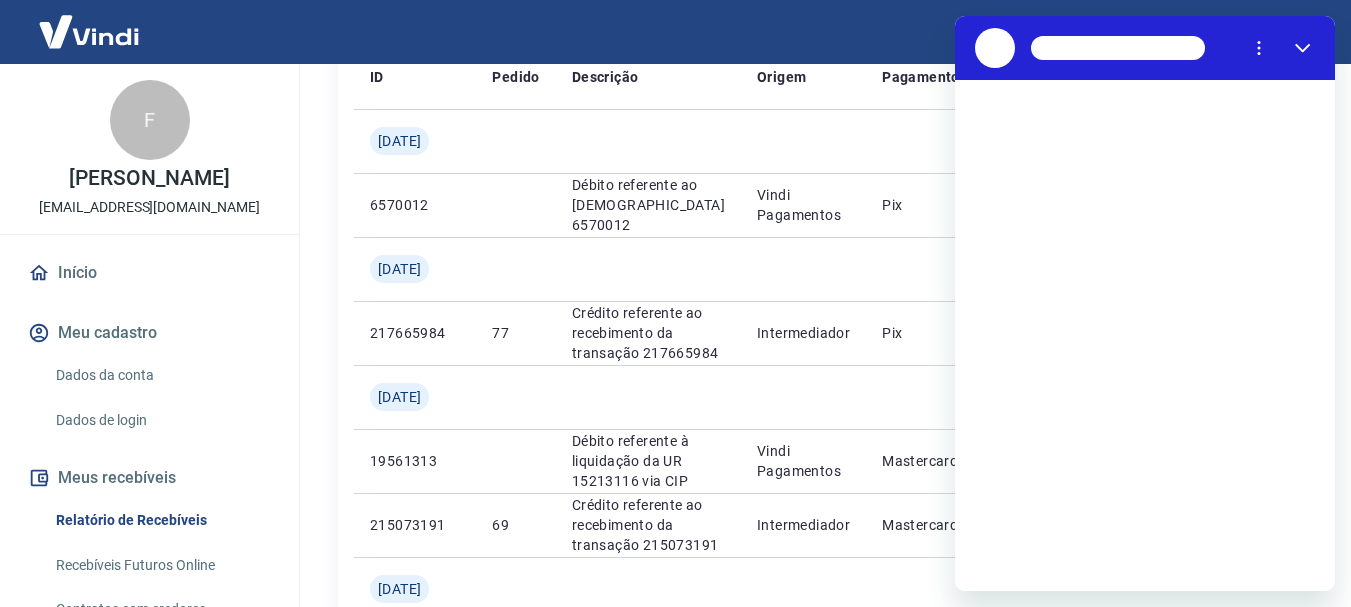 scroll, scrollTop: 0, scrollLeft: 0, axis: both 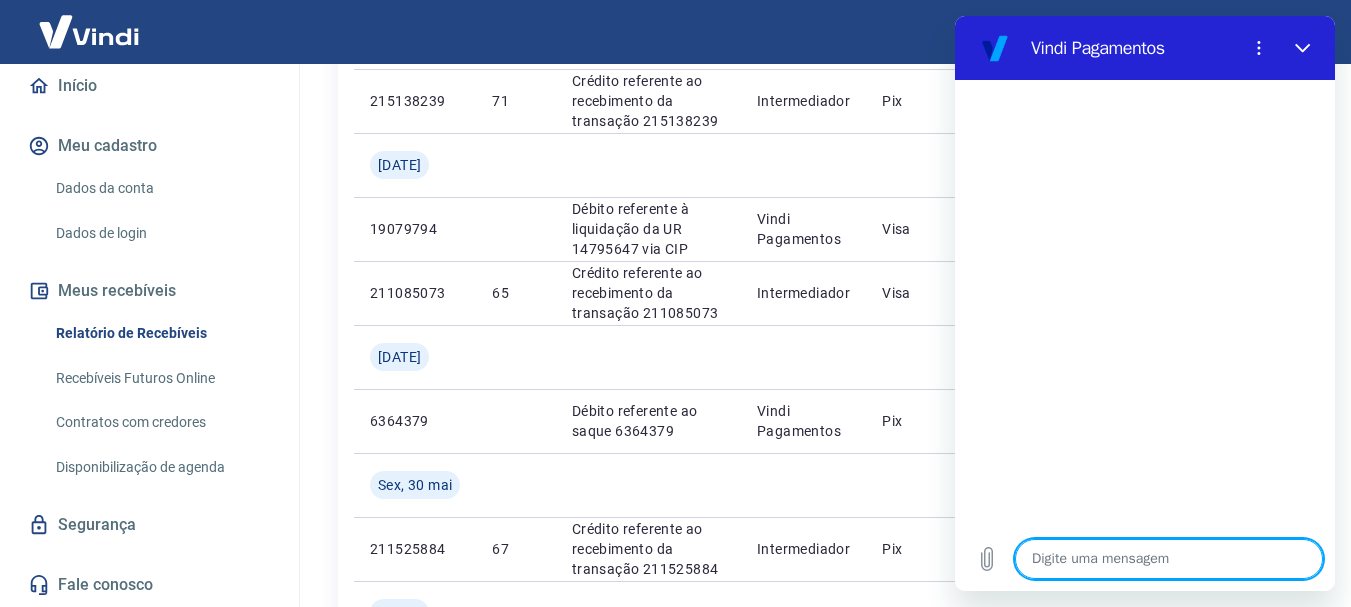 click on "Fale conosco" at bounding box center (149, 585) 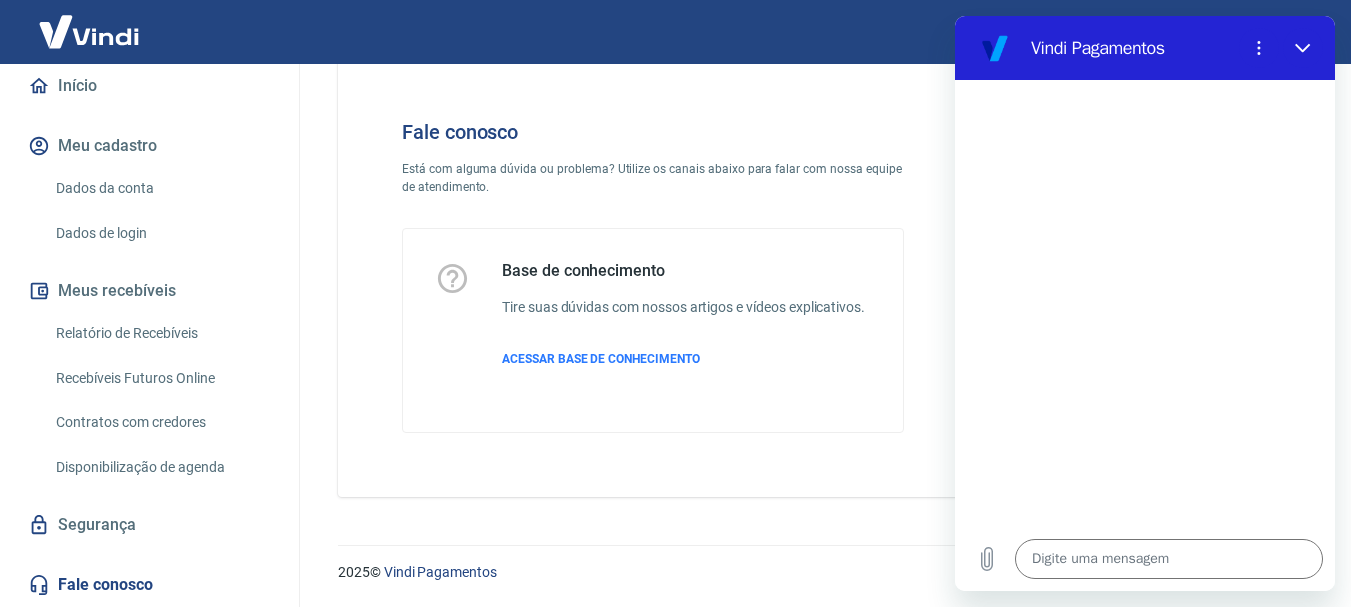 scroll, scrollTop: 48, scrollLeft: 0, axis: vertical 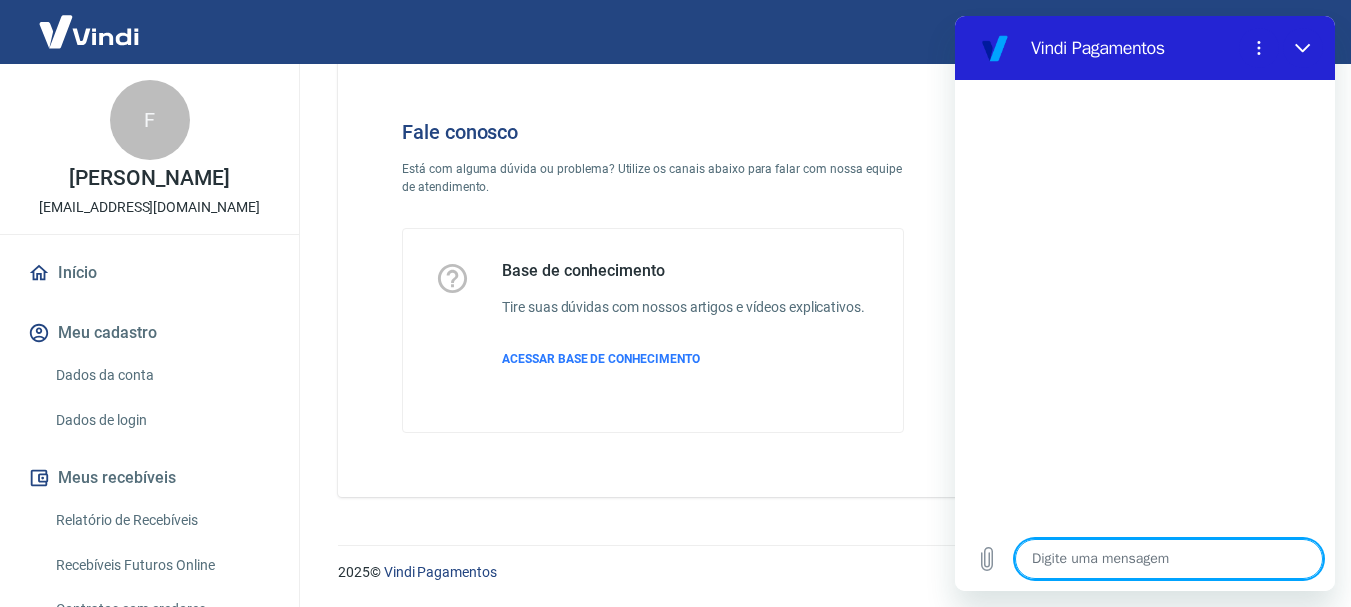 click at bounding box center (1169, 559) 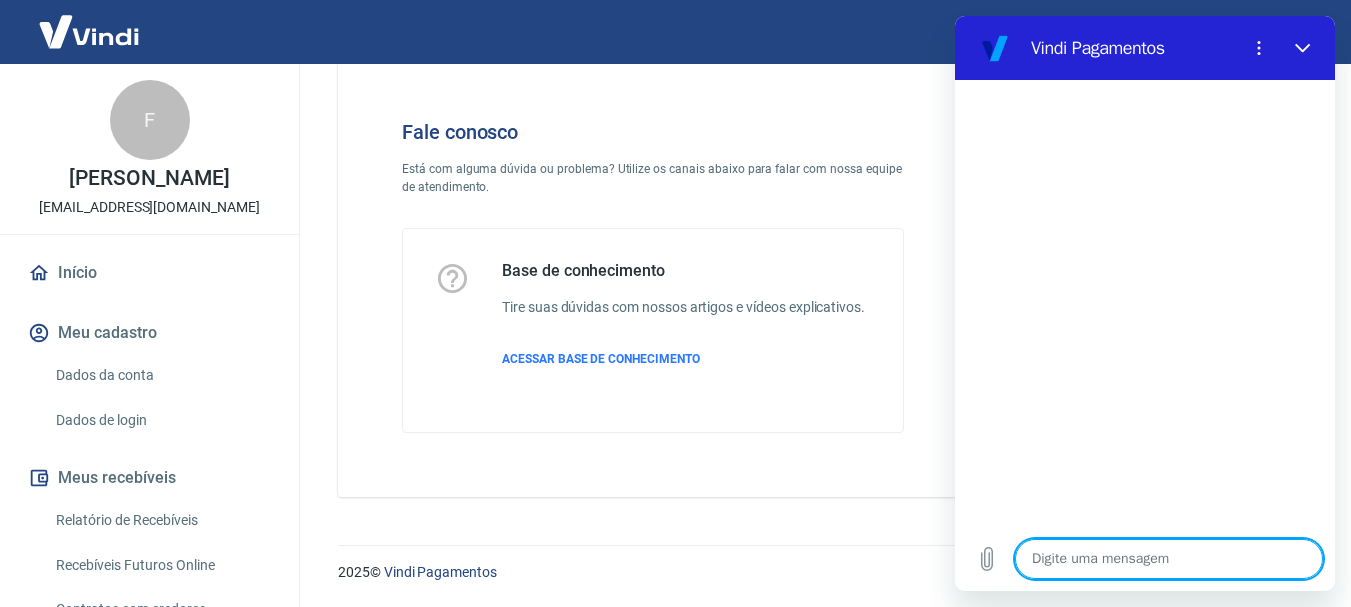 type on "o" 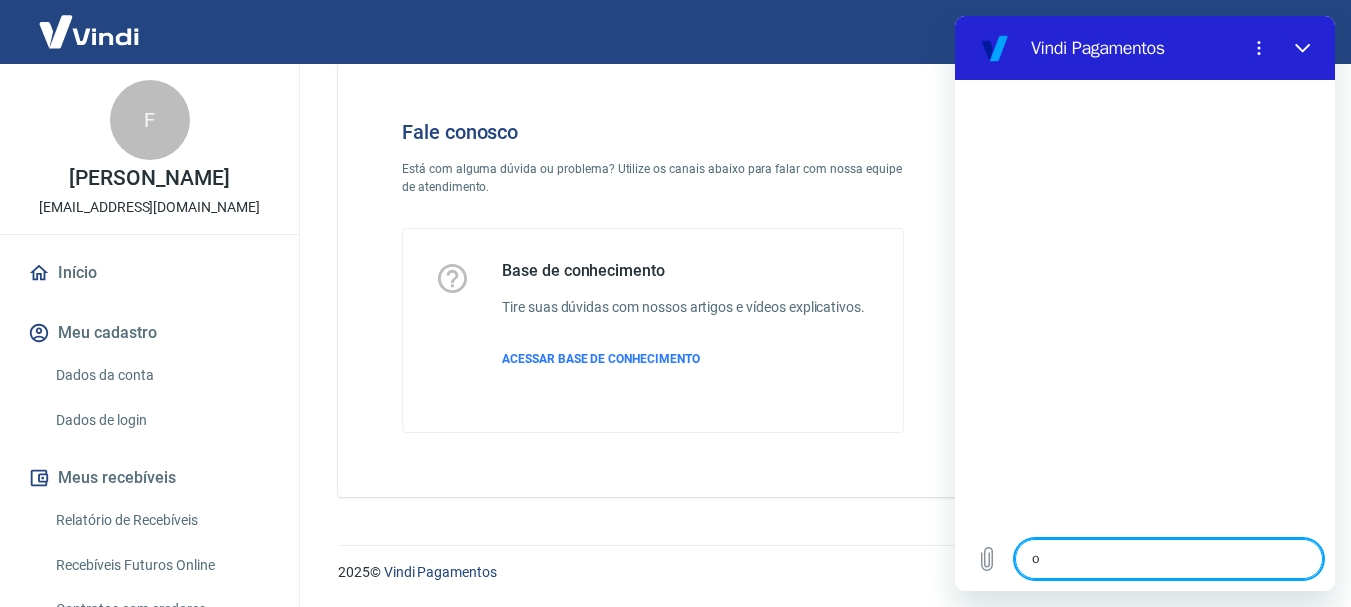 type on "x" 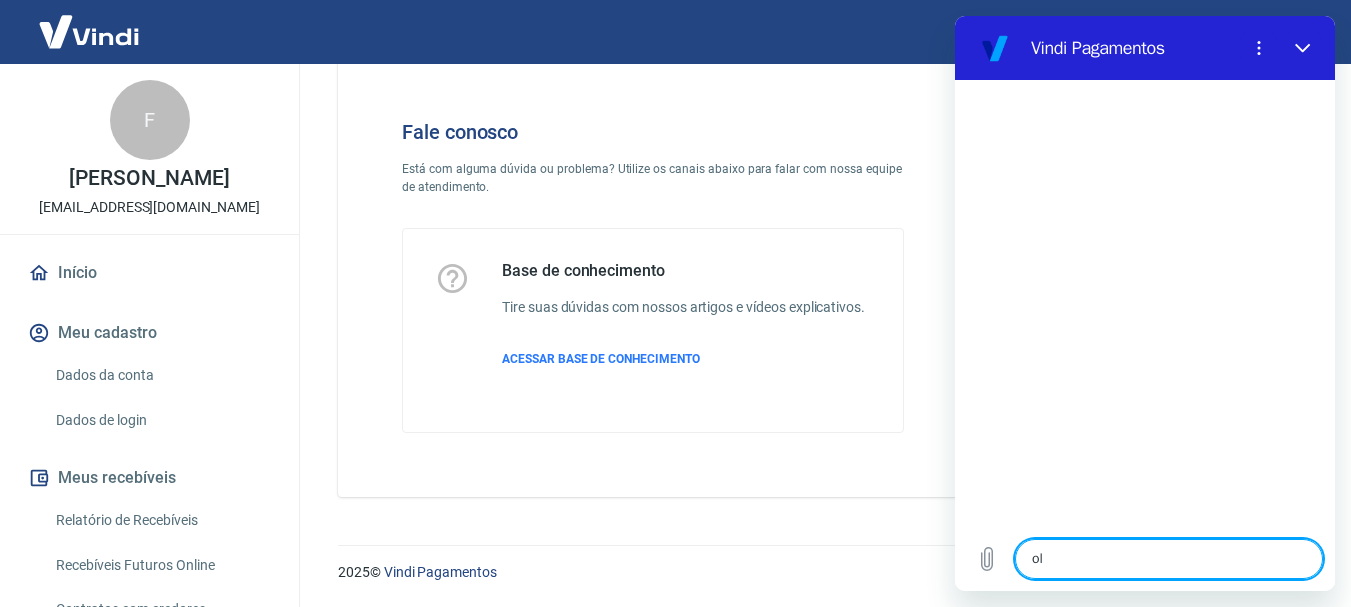 type on "x" 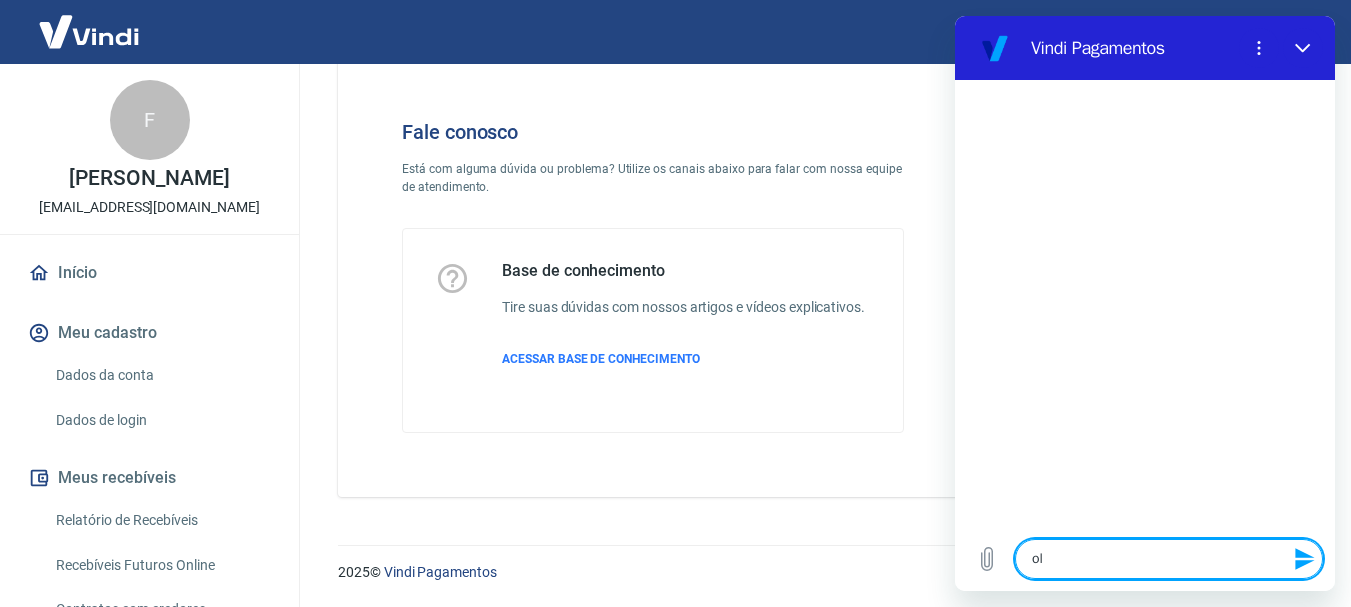 type on "ola" 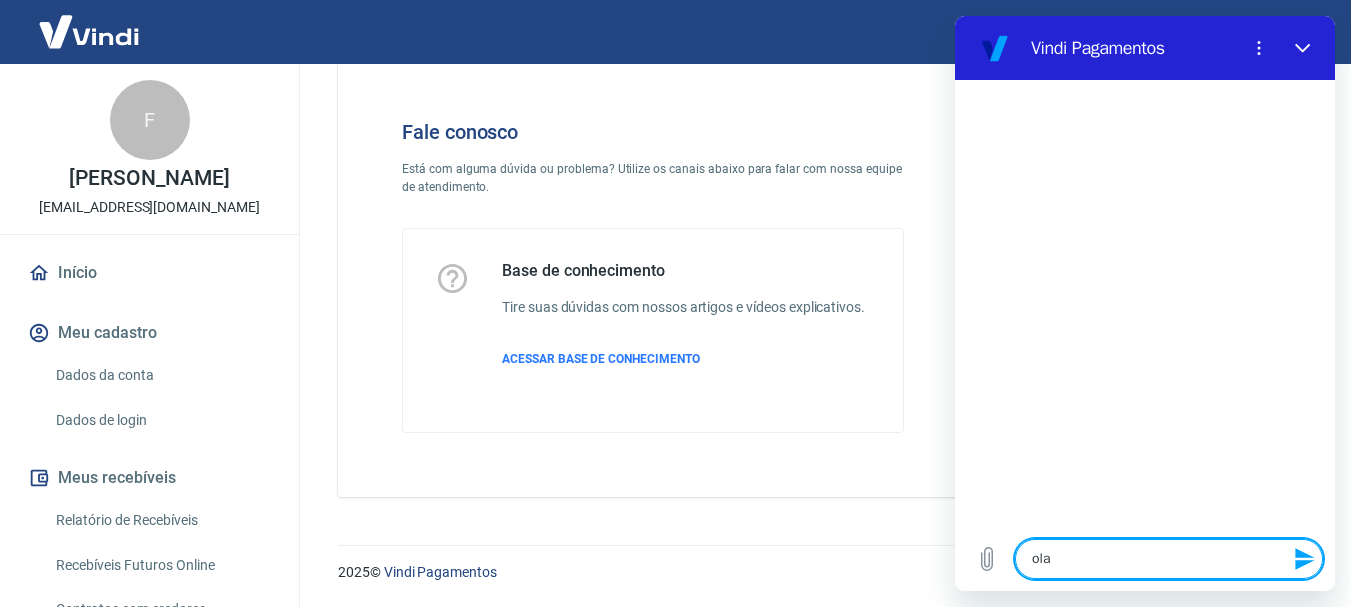 type 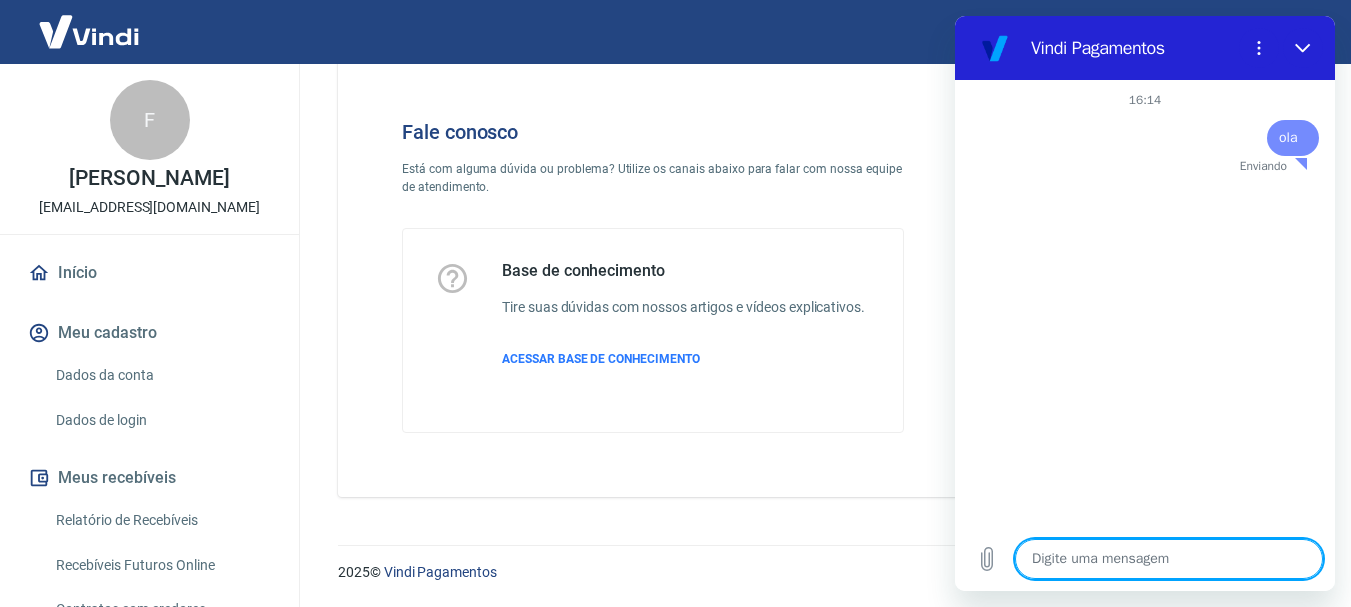 type on "x" 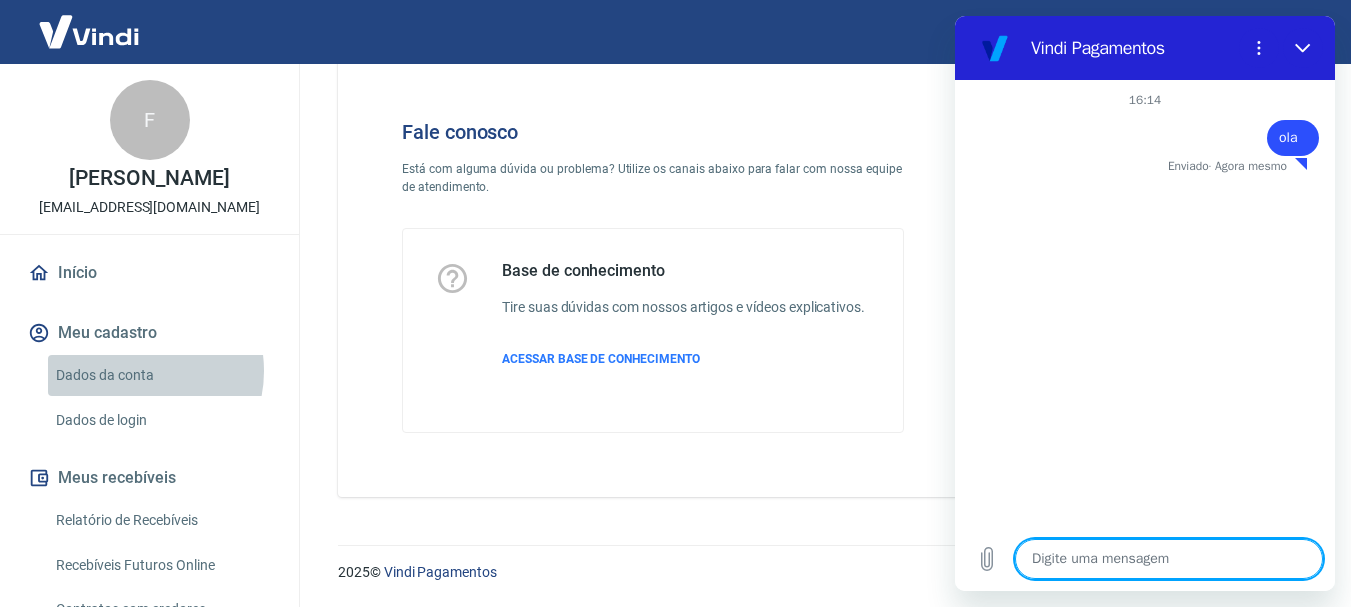 click on "Dados da conta" at bounding box center (161, 375) 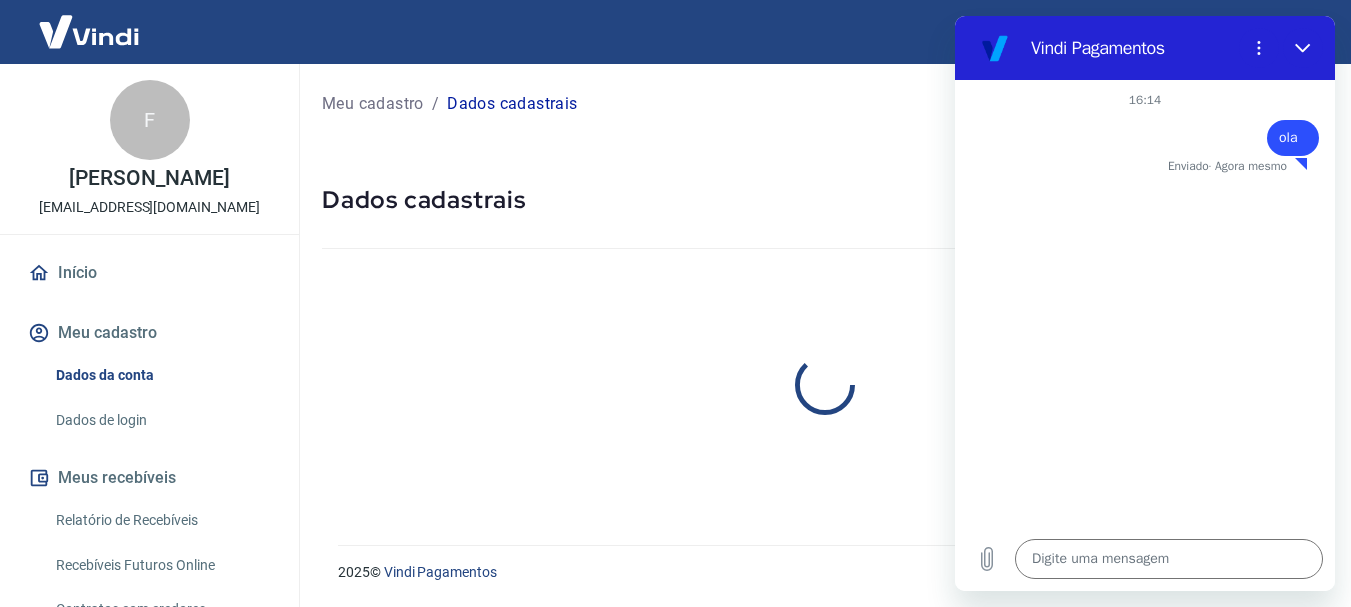 scroll, scrollTop: 0, scrollLeft: 0, axis: both 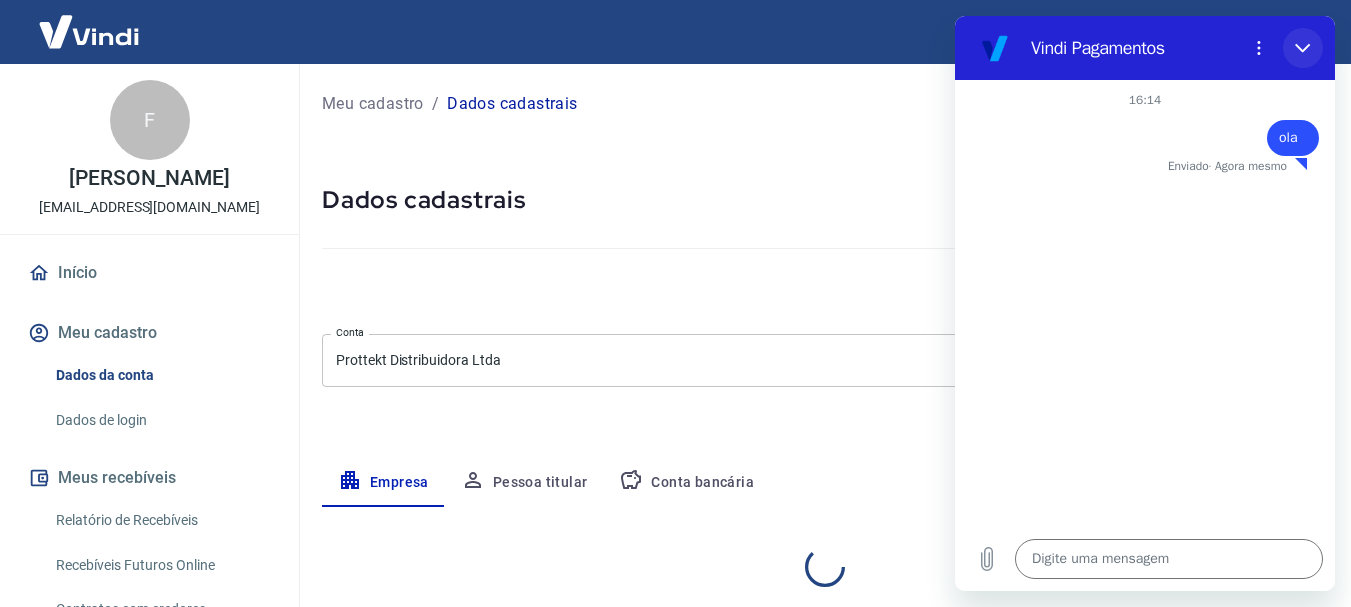 select on "SP" 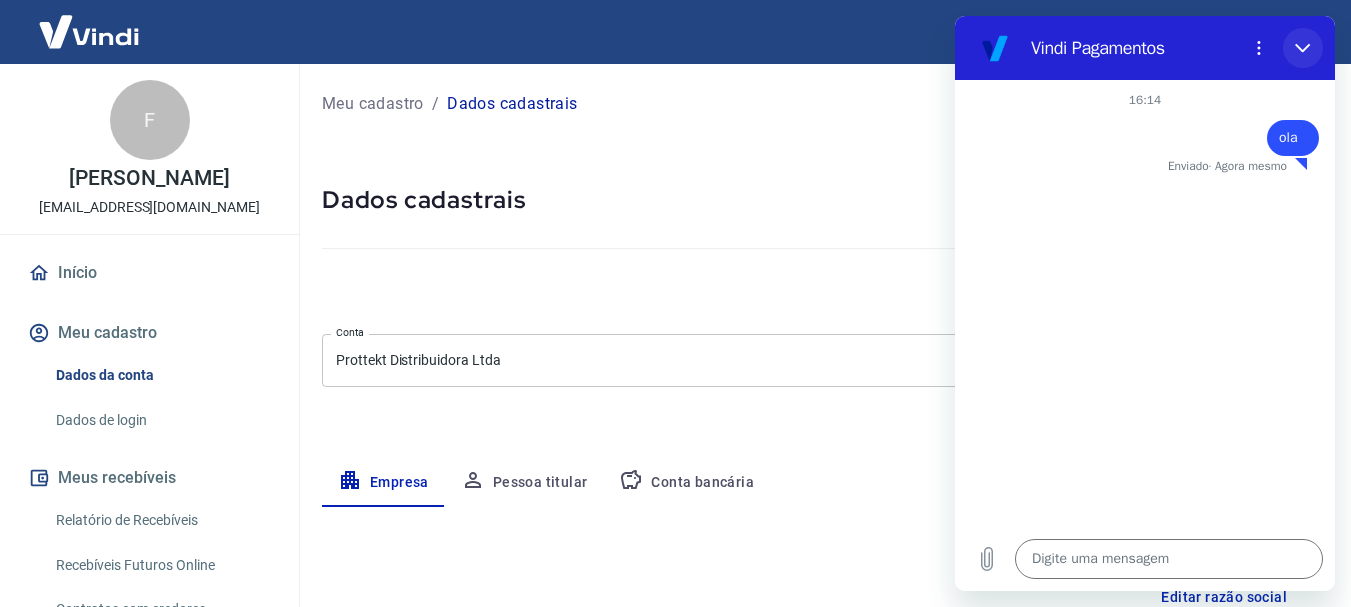 click 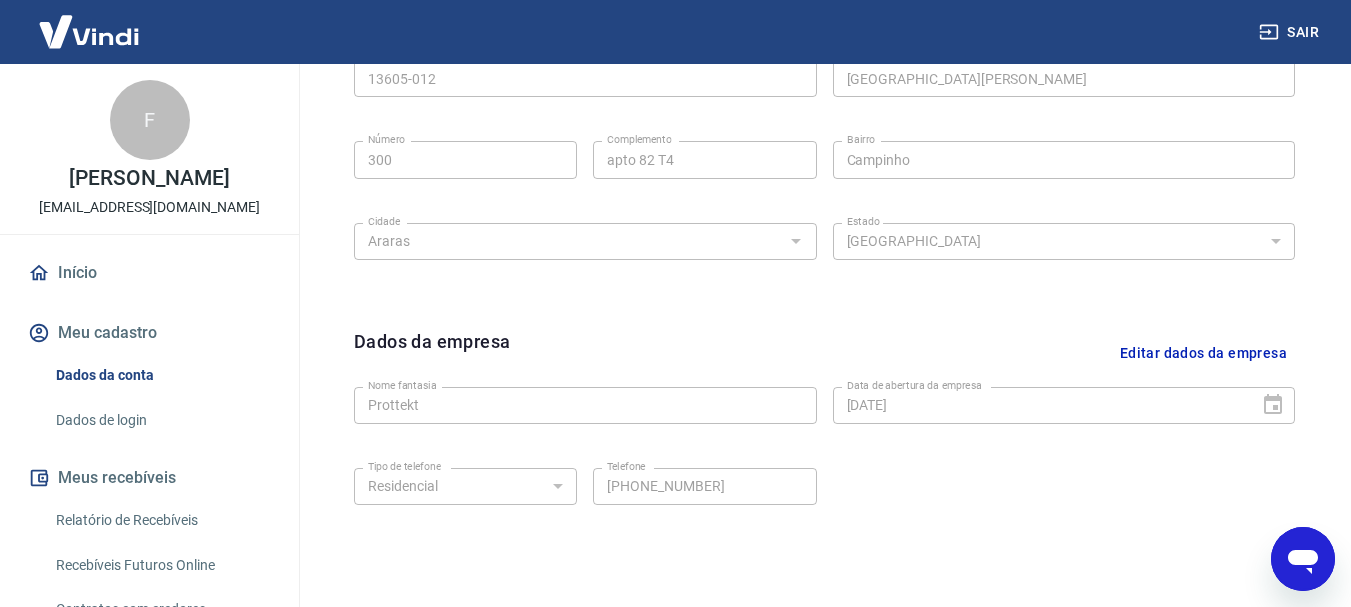 scroll, scrollTop: 835, scrollLeft: 0, axis: vertical 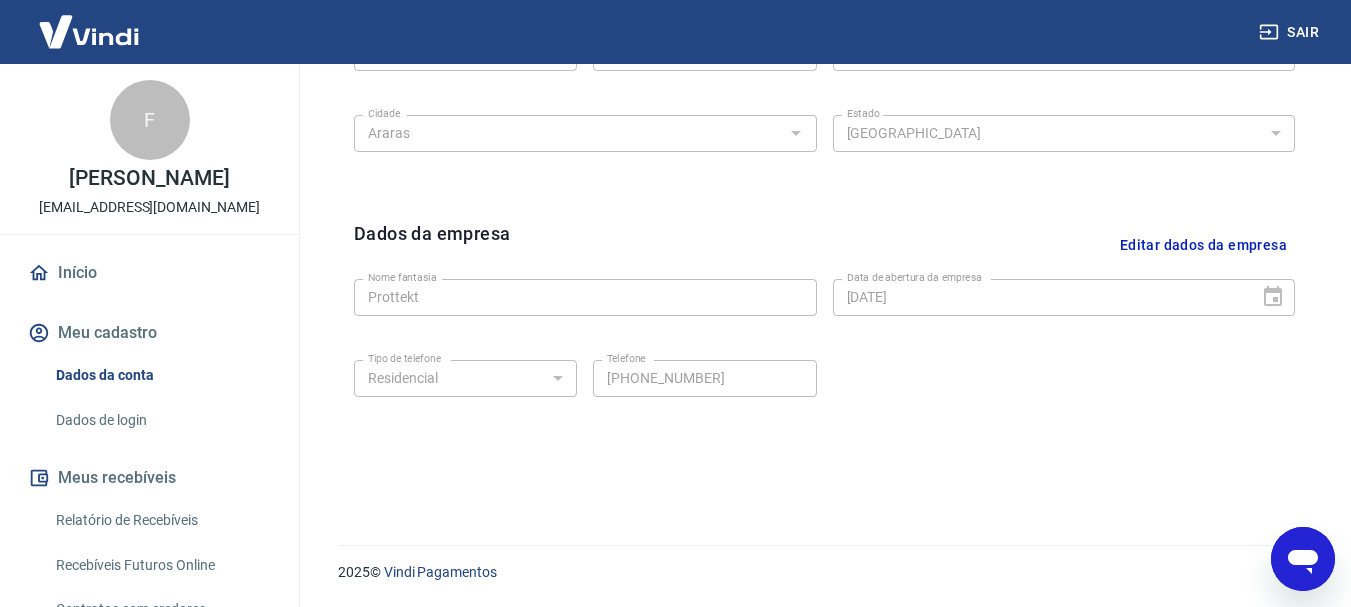 click on "Início" at bounding box center [149, 273] 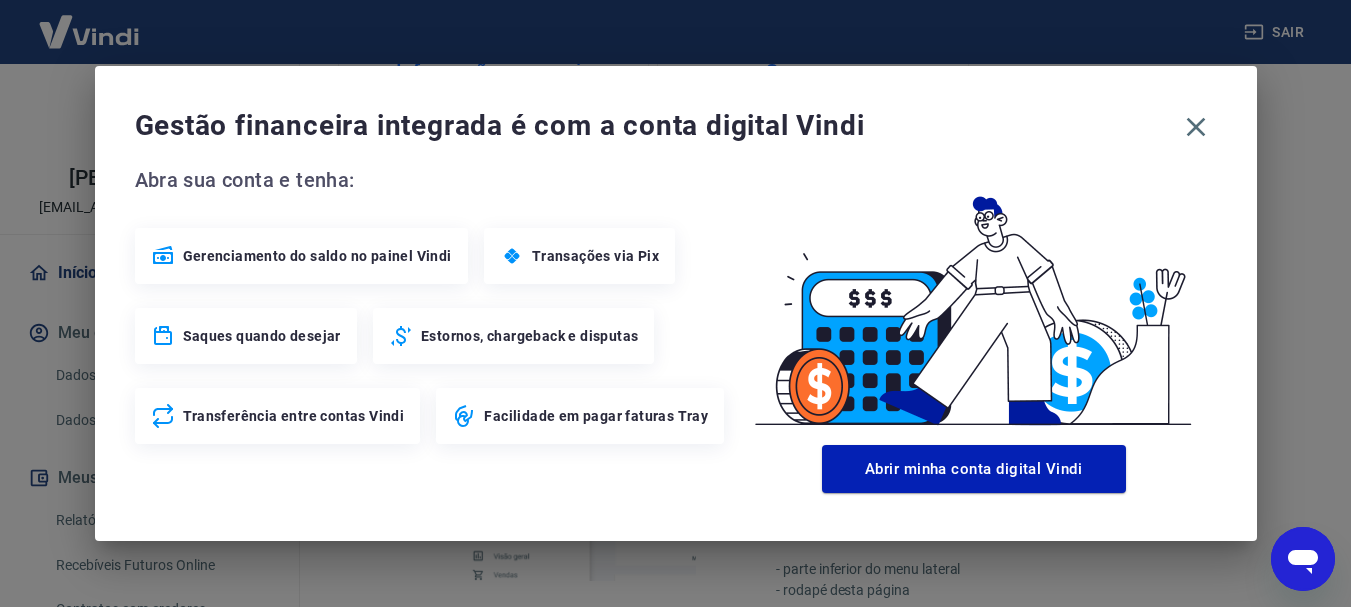 scroll, scrollTop: 1084, scrollLeft: 0, axis: vertical 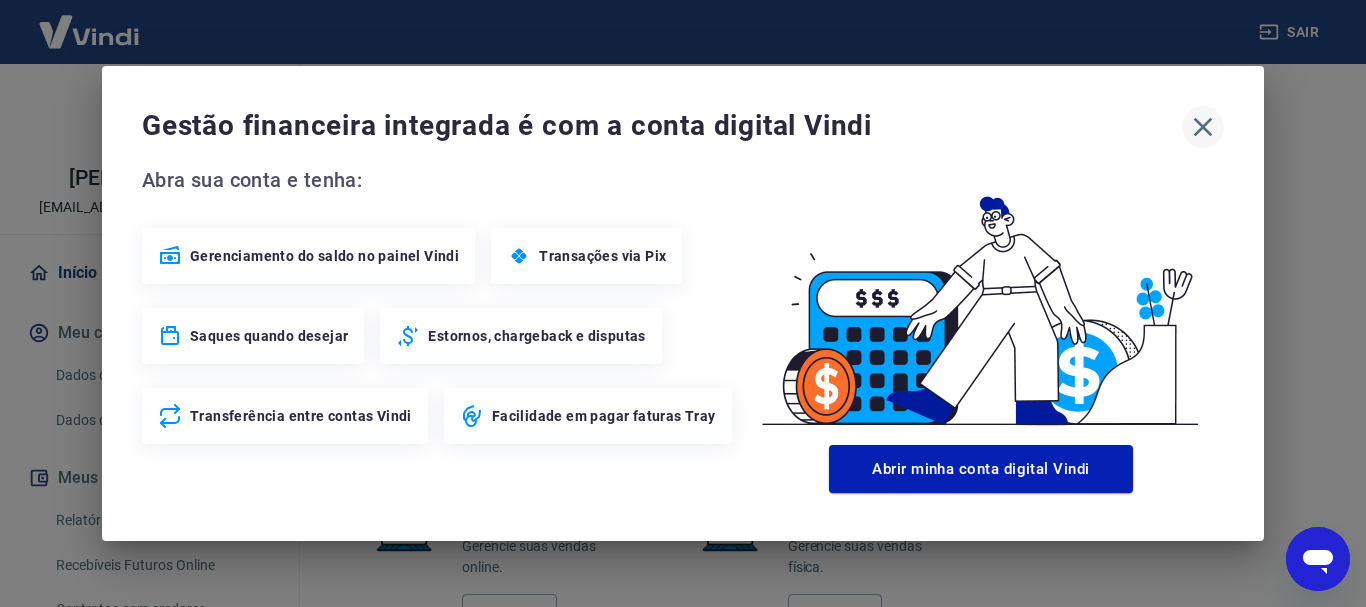 click 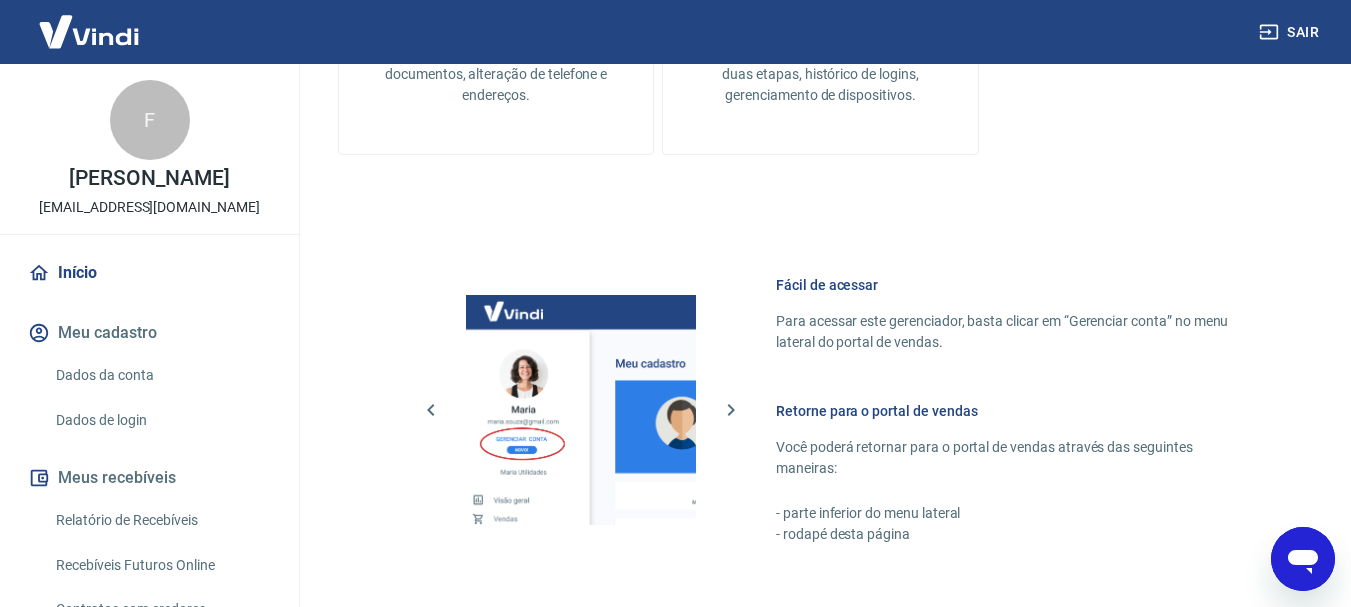 scroll, scrollTop: 741, scrollLeft: 0, axis: vertical 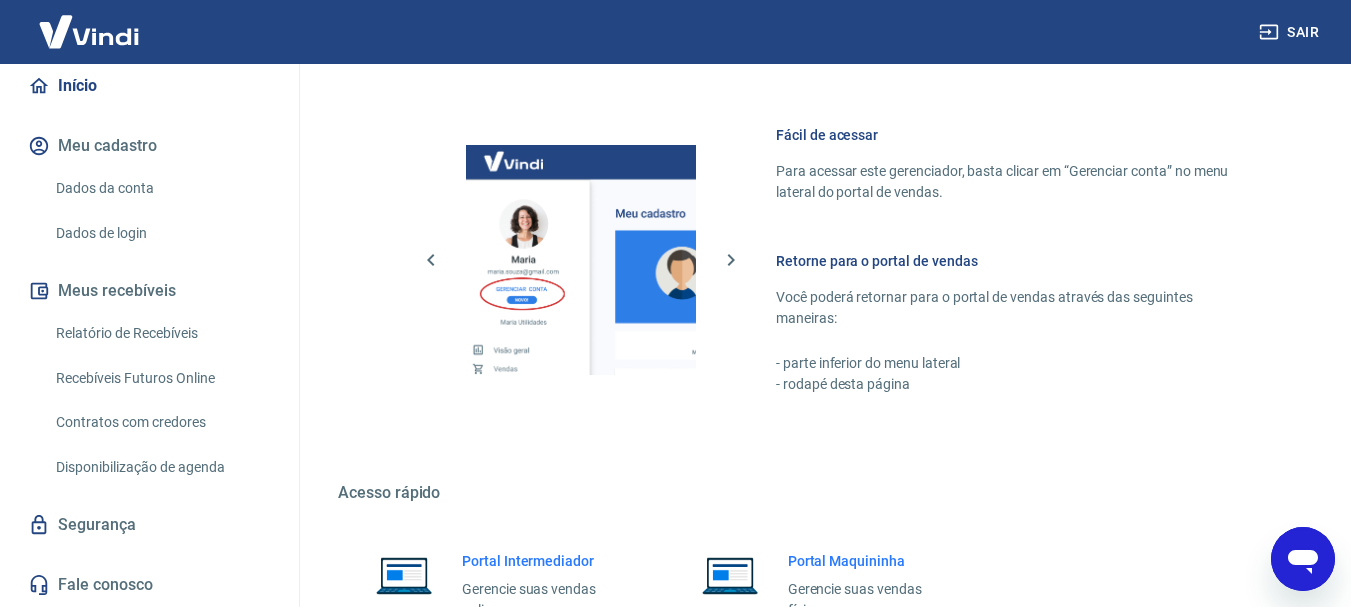 click on "Relatório de Recebíveis" at bounding box center (161, 333) 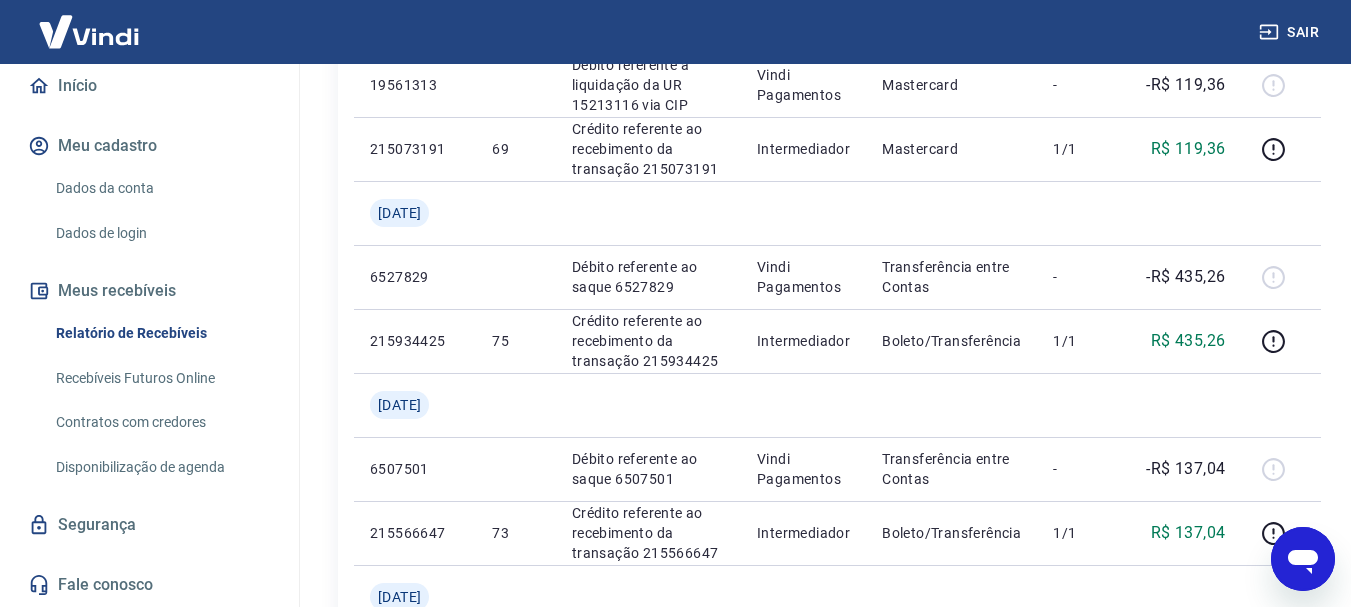 scroll, scrollTop: 700, scrollLeft: 0, axis: vertical 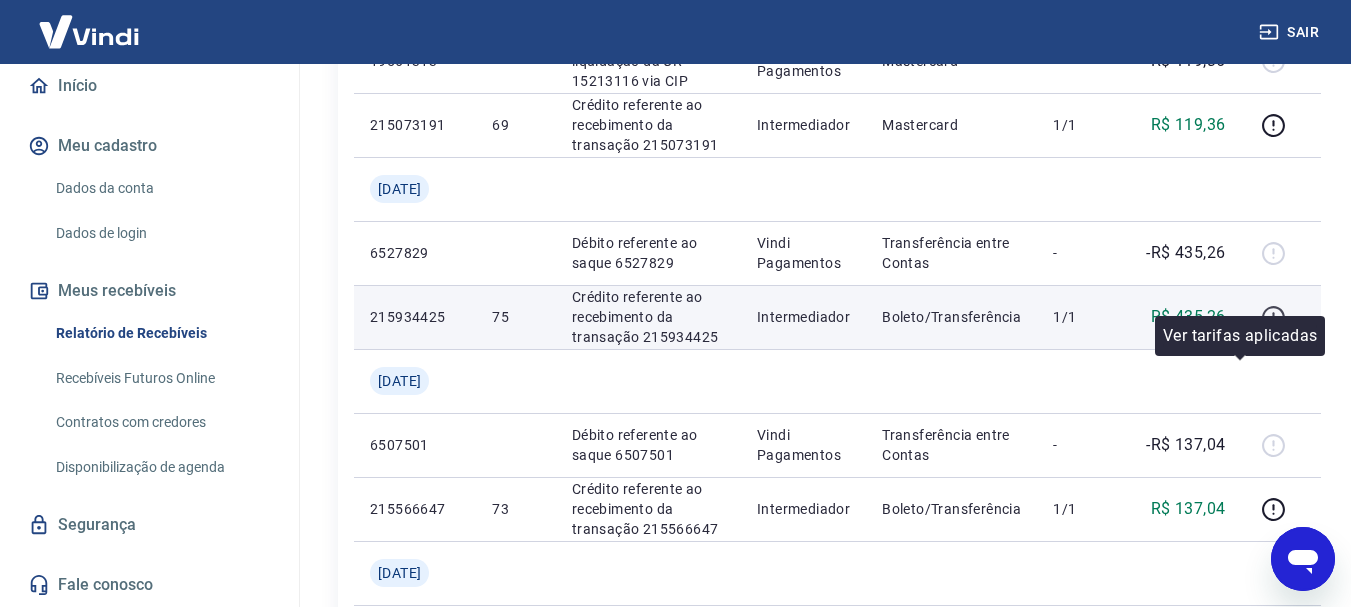 click 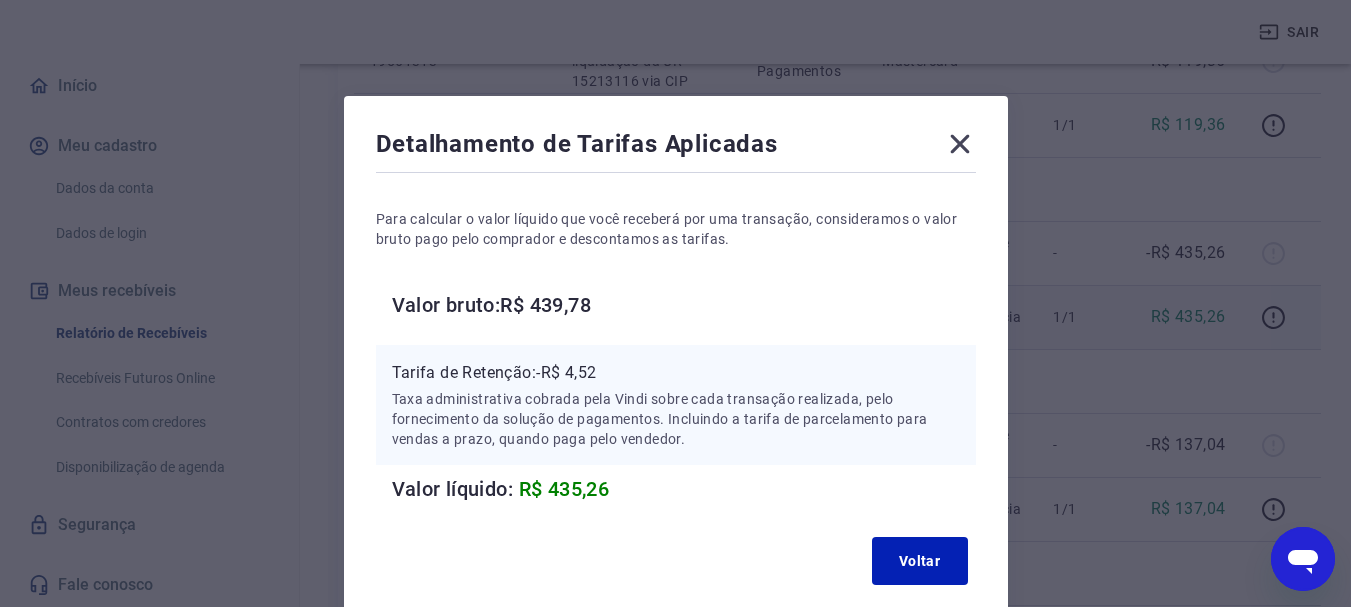click 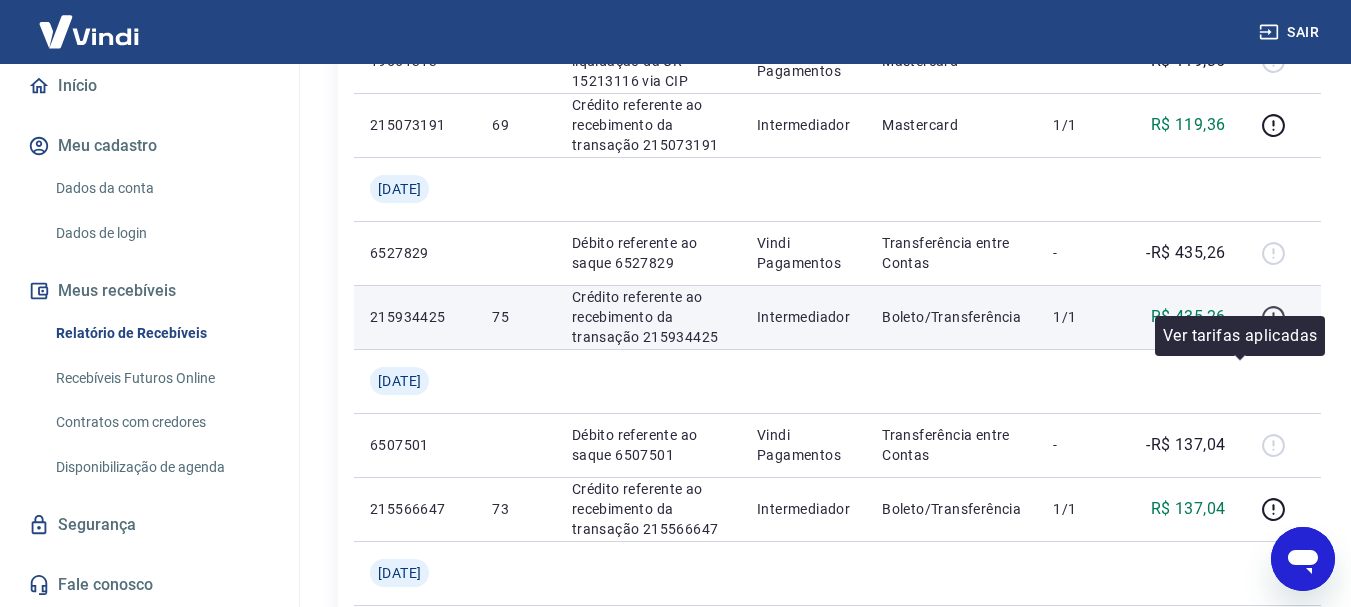 click 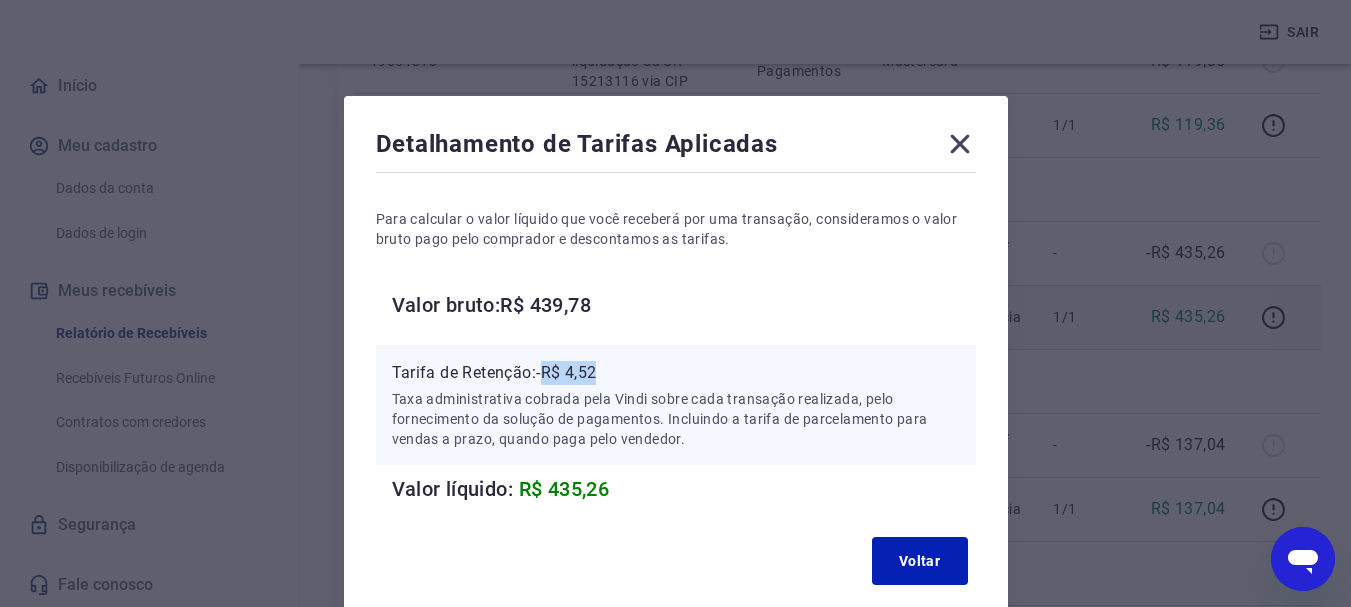 drag, startPoint x: 548, startPoint y: 375, endPoint x: 645, endPoint y: 365, distance: 97.5141 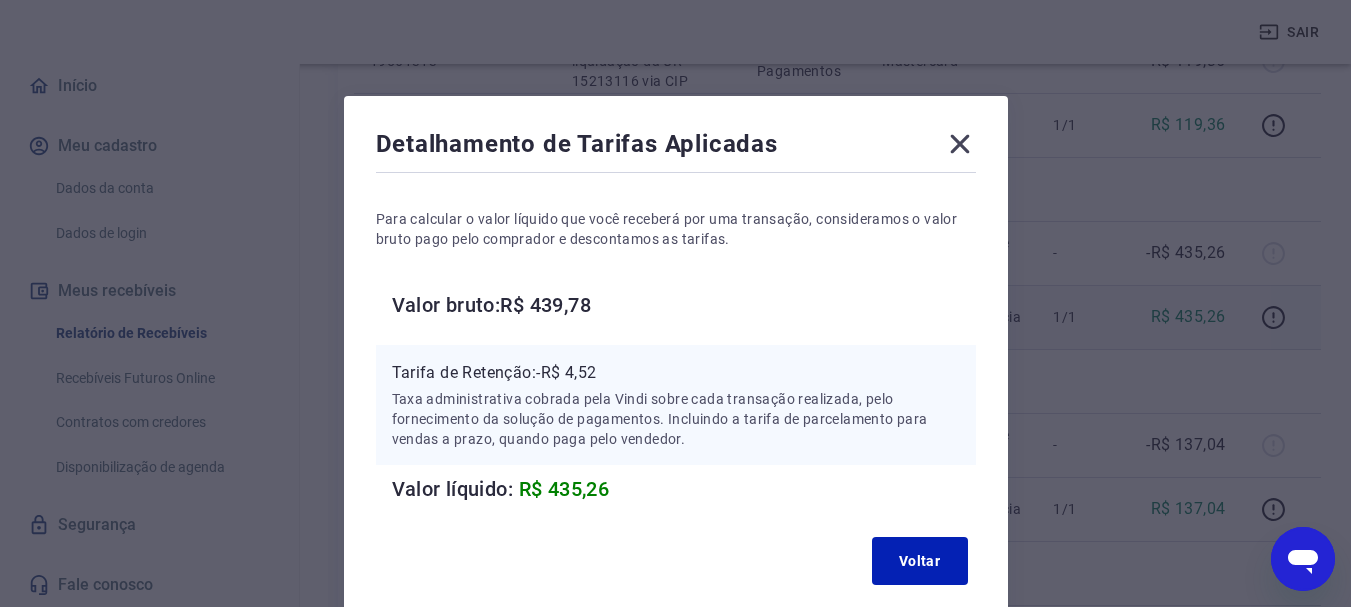 click 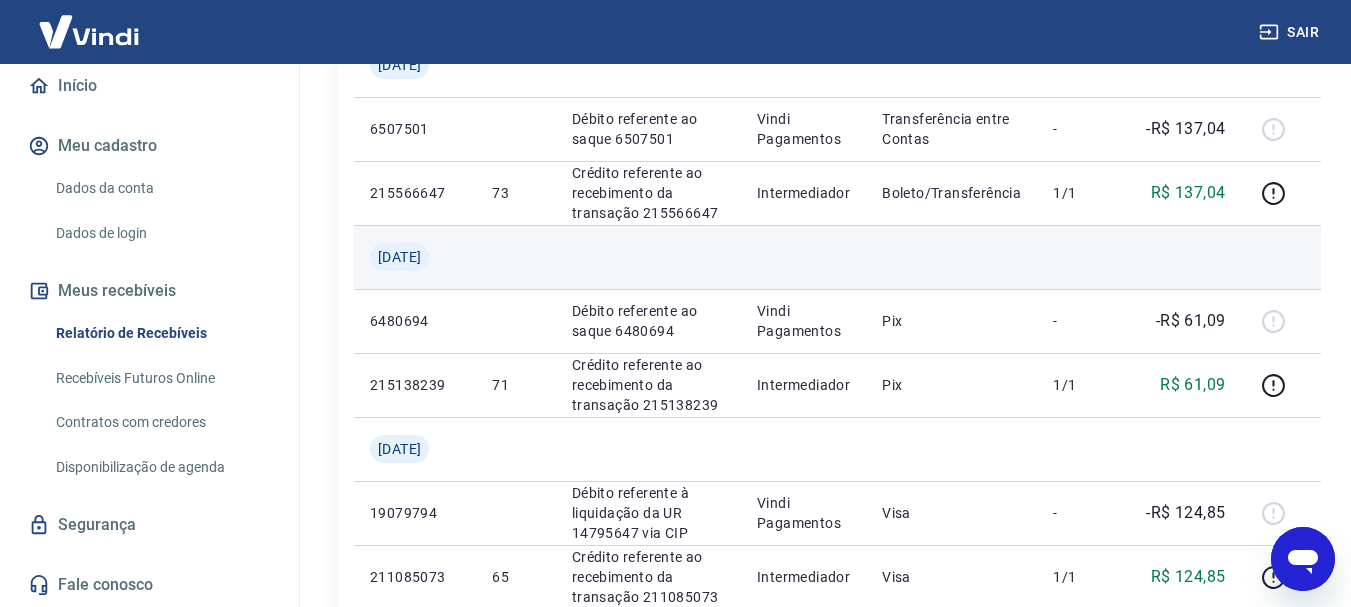 scroll, scrollTop: 1100, scrollLeft: 0, axis: vertical 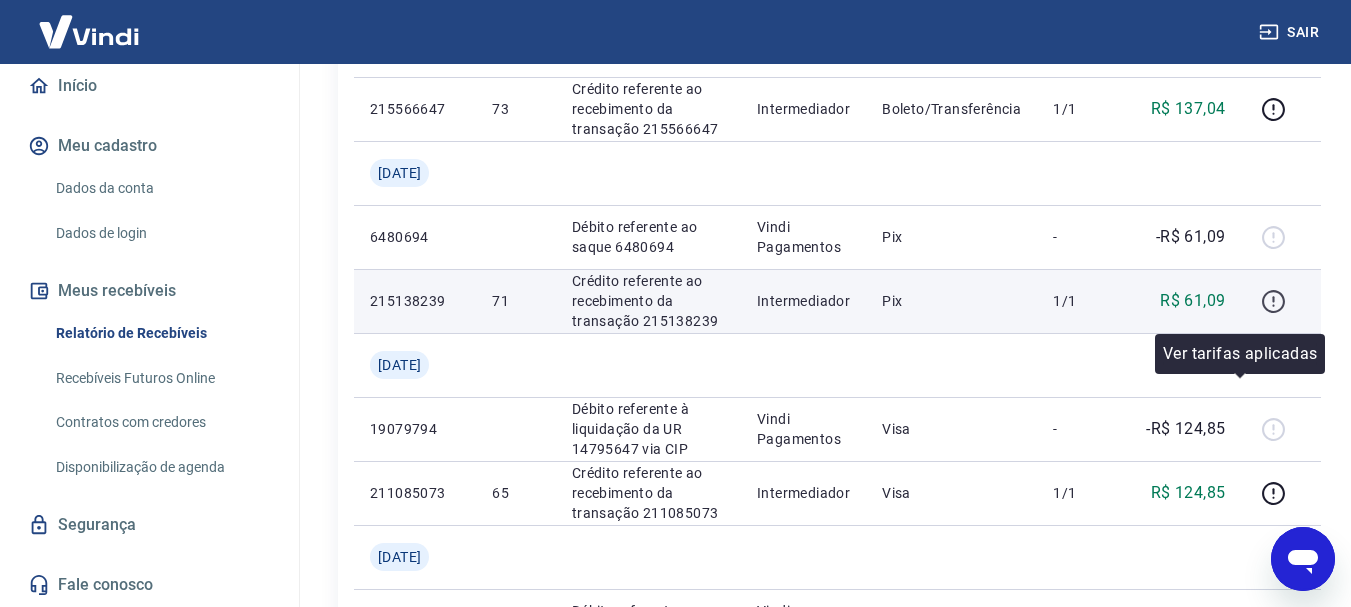 click 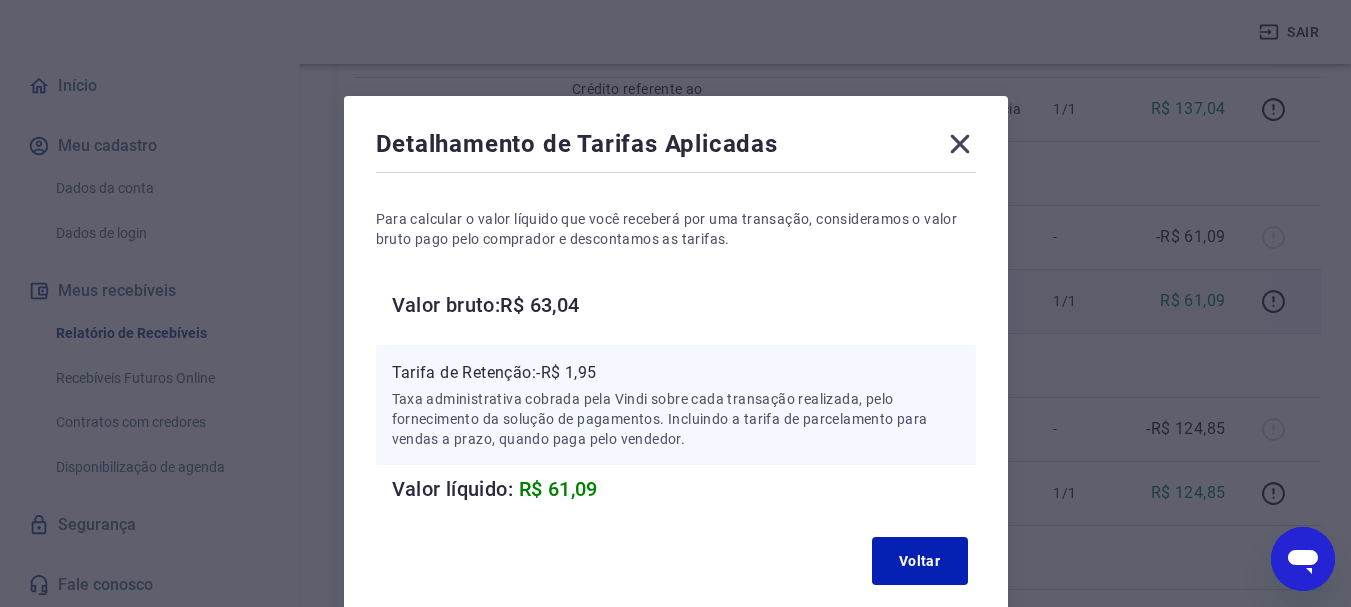 click 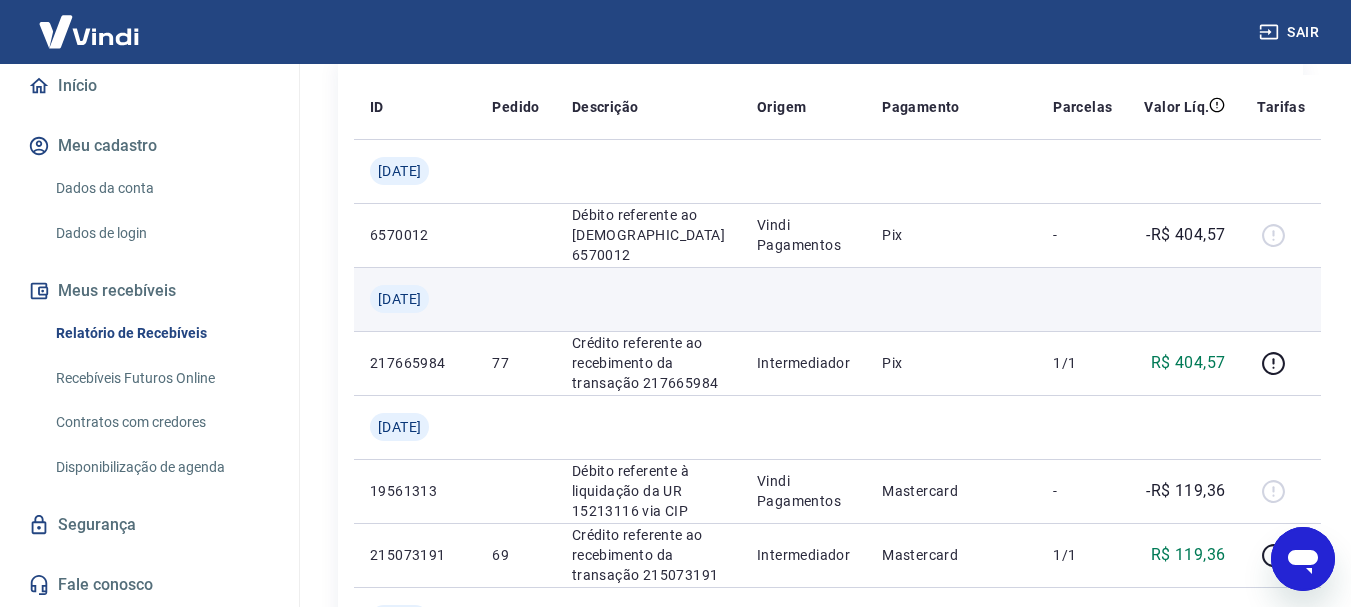 scroll, scrollTop: 200, scrollLeft: 0, axis: vertical 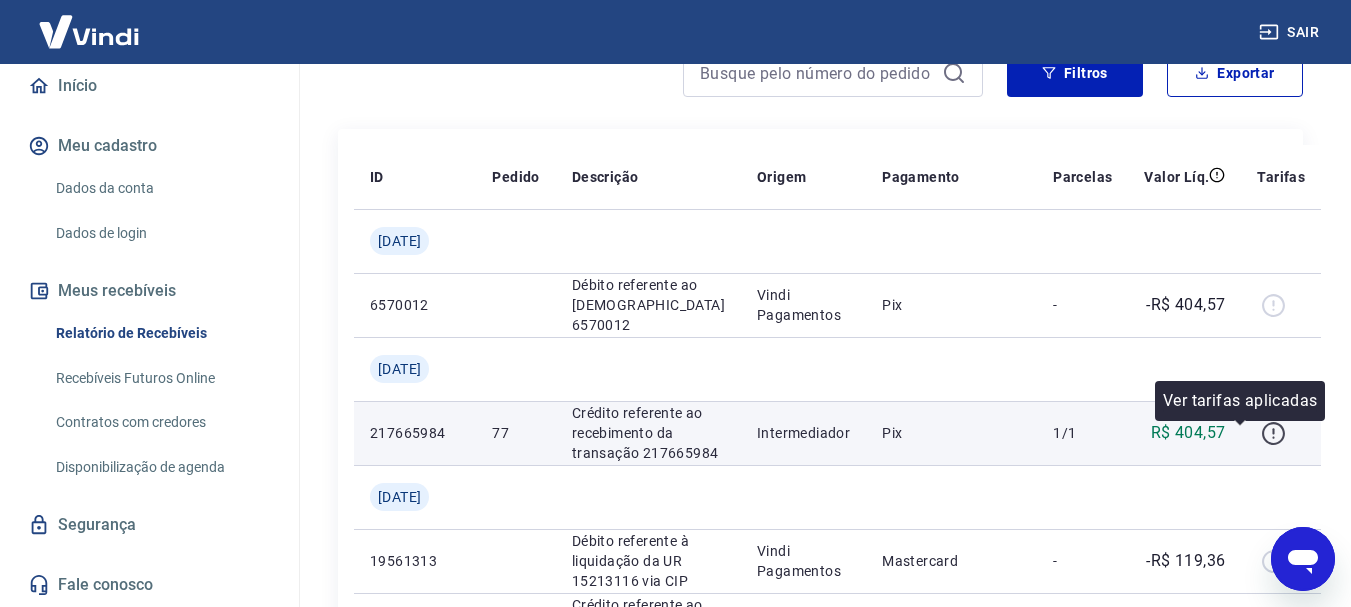 click 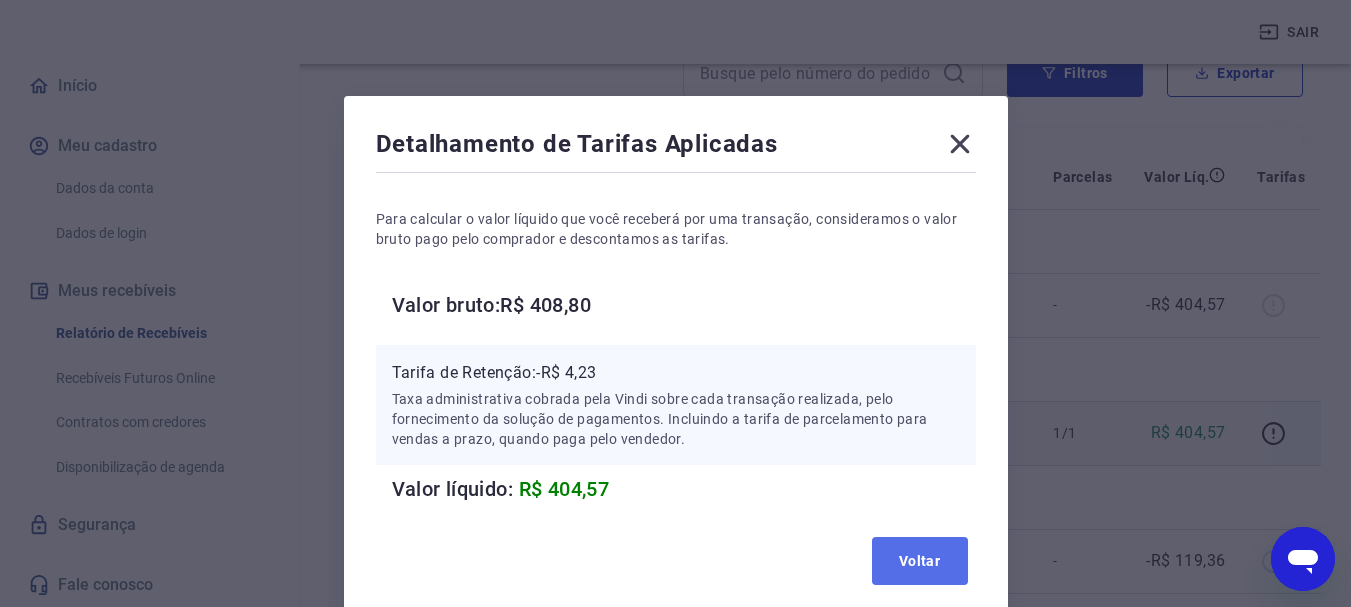 click on "Voltar" at bounding box center (920, 561) 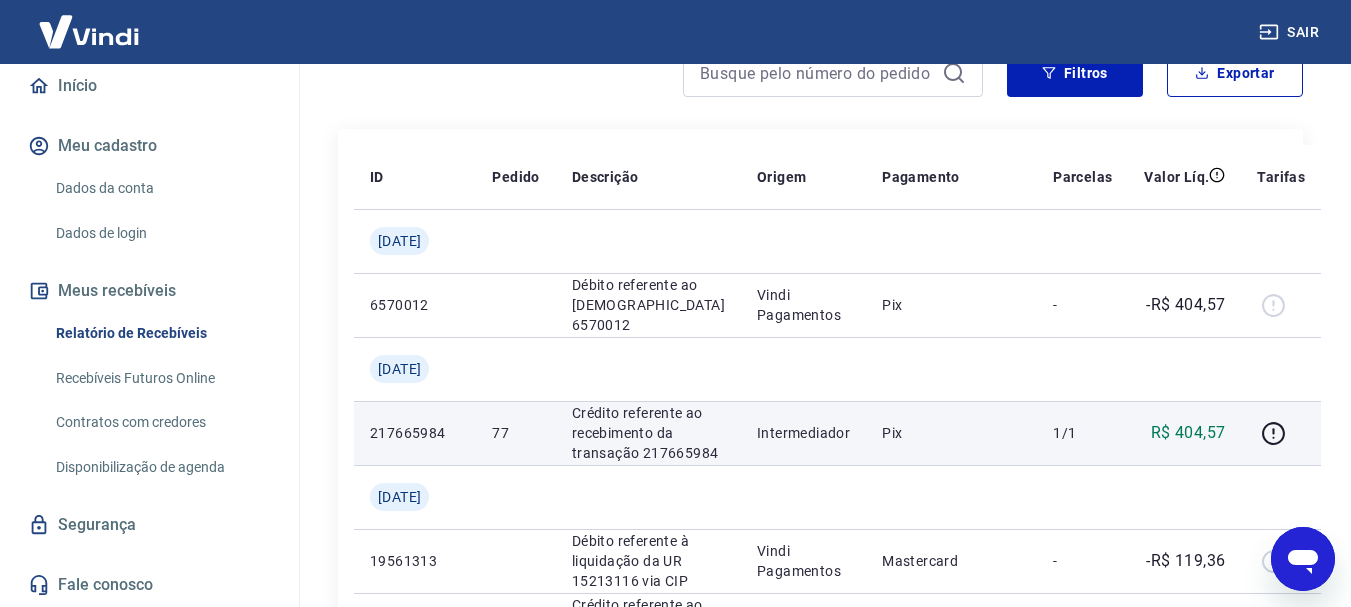 click 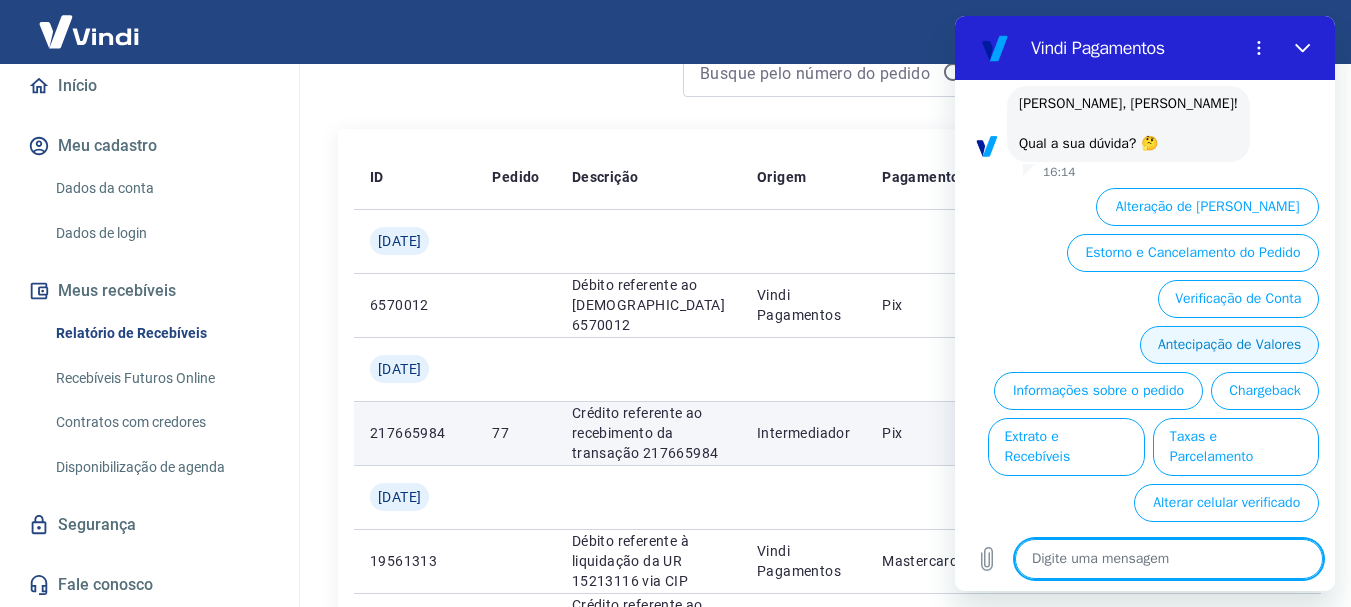 scroll, scrollTop: 110, scrollLeft: 0, axis: vertical 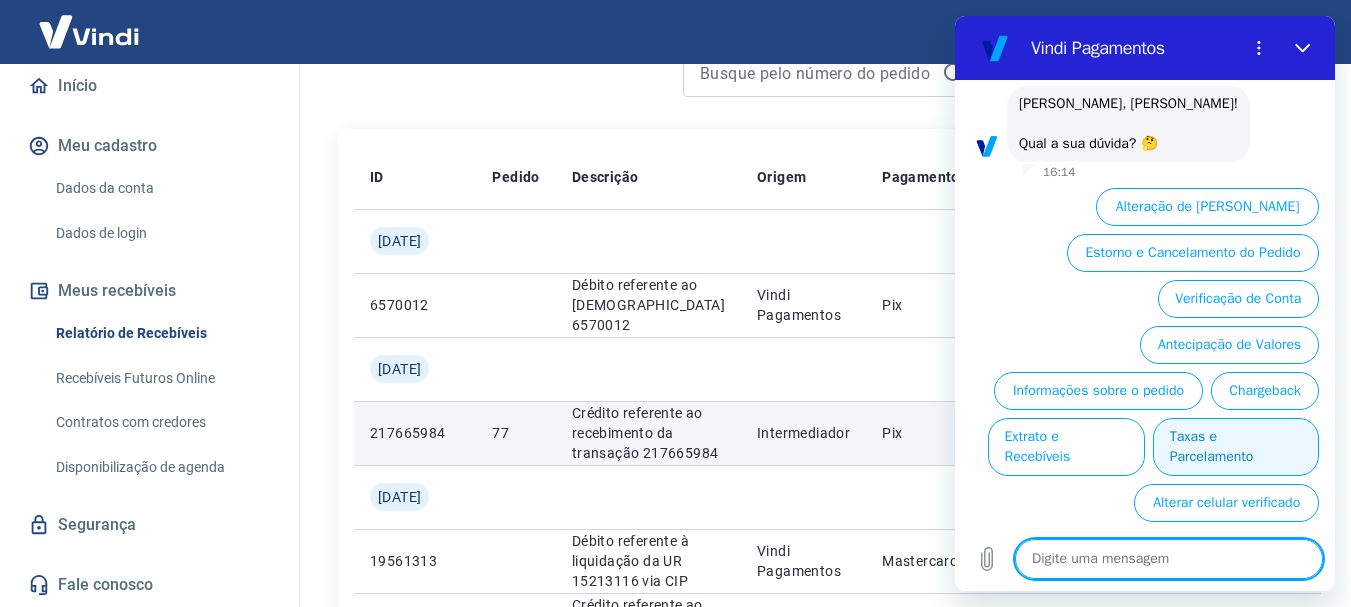 click on "Taxas e Parcelamento" at bounding box center [1236, 447] 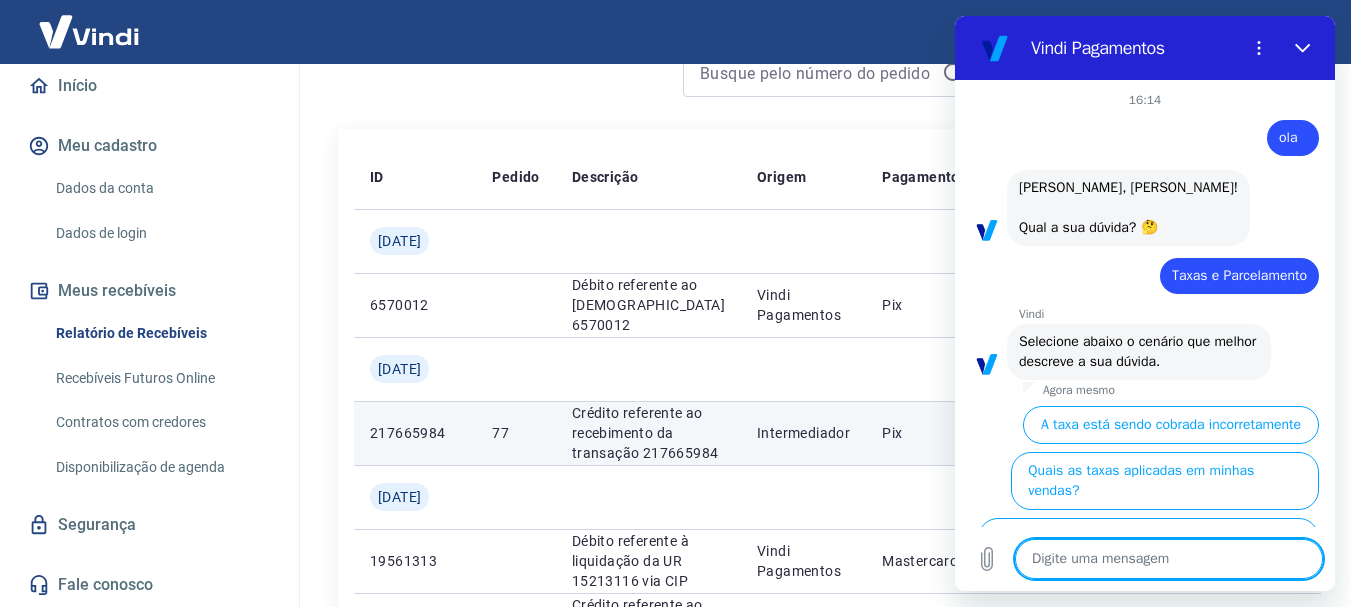 scroll, scrollTop: 146, scrollLeft: 0, axis: vertical 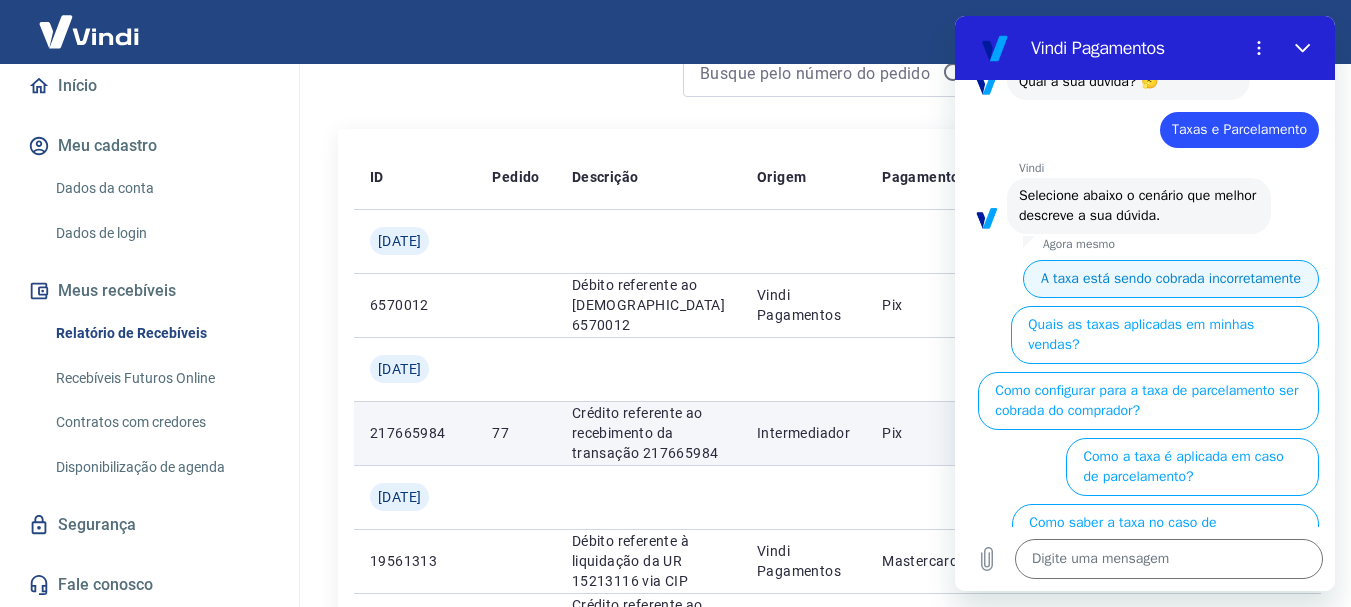click on "A taxa está sendo cobrada incorretamente" at bounding box center [1171, 279] 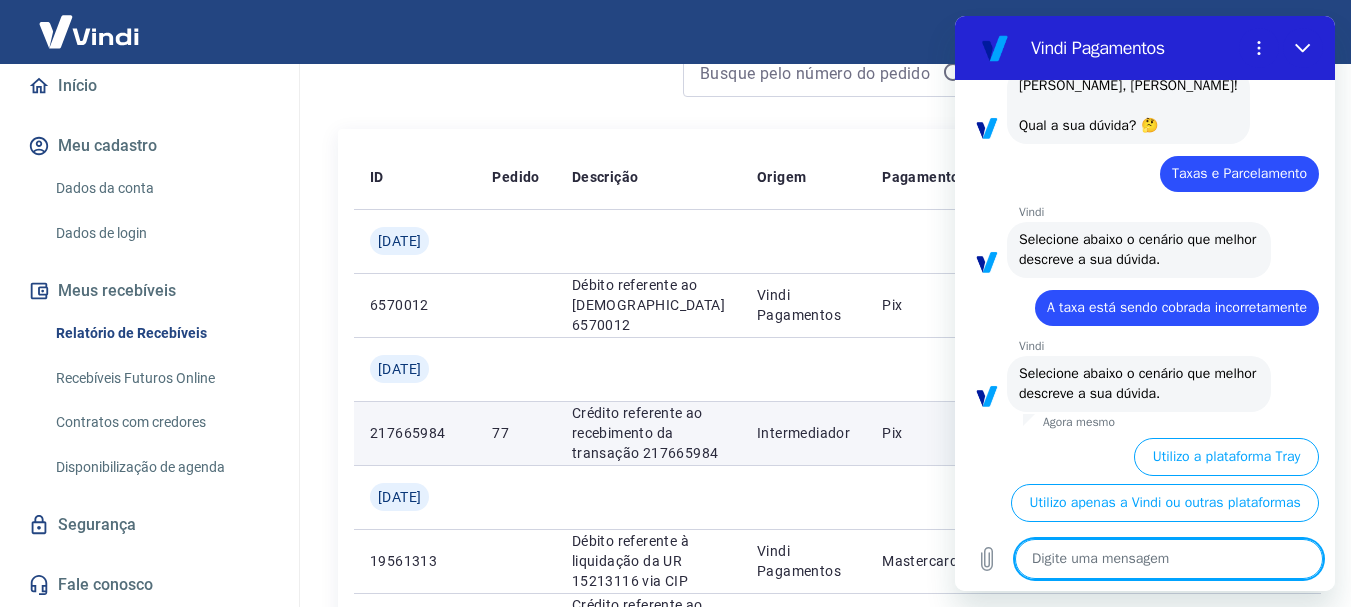 scroll, scrollTop: 122, scrollLeft: 0, axis: vertical 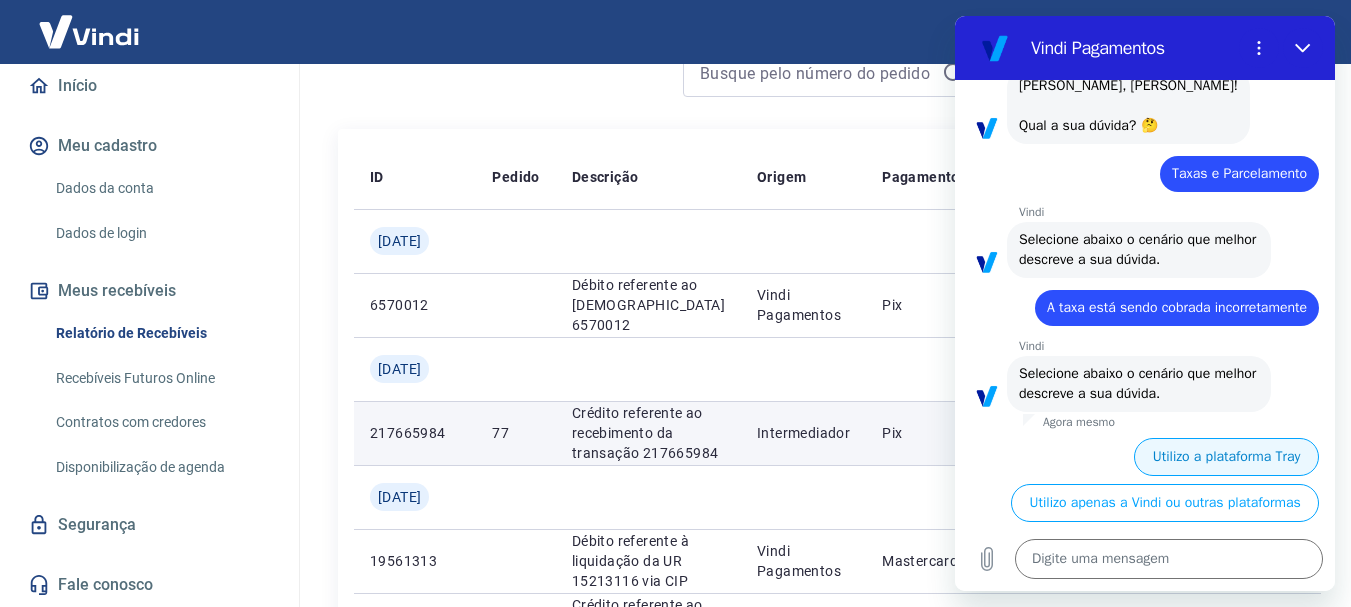 click on "Utilizo a plataforma Tray" at bounding box center (1226, 457) 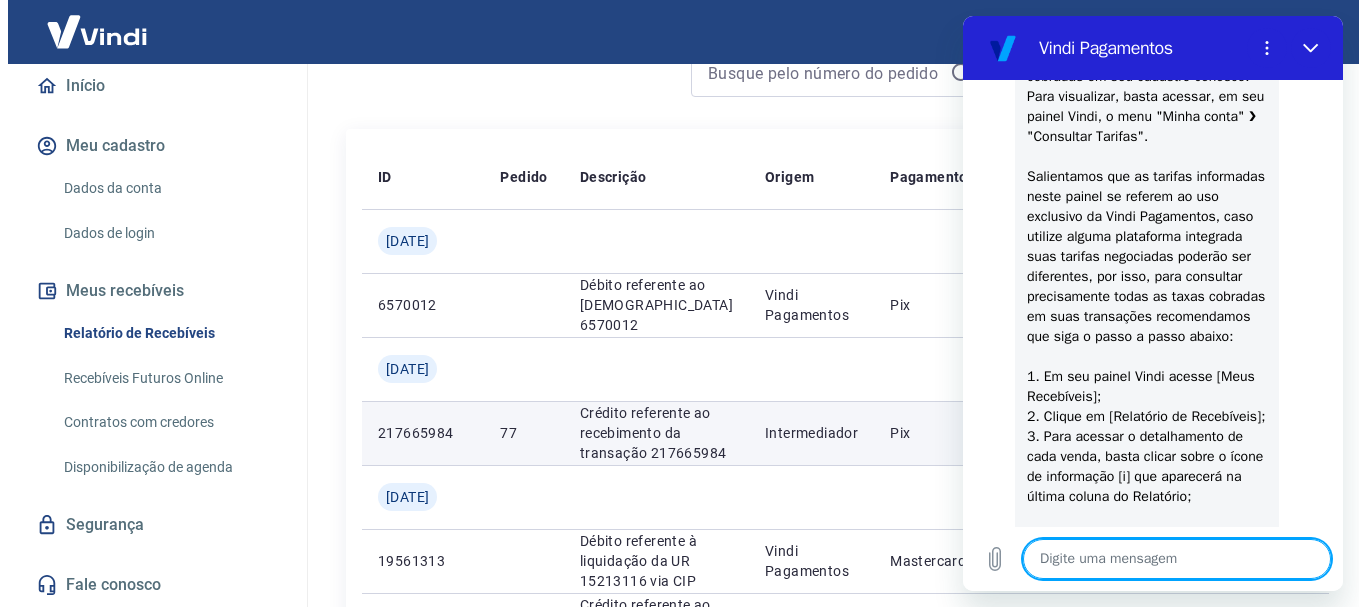 scroll, scrollTop: 580, scrollLeft: 0, axis: vertical 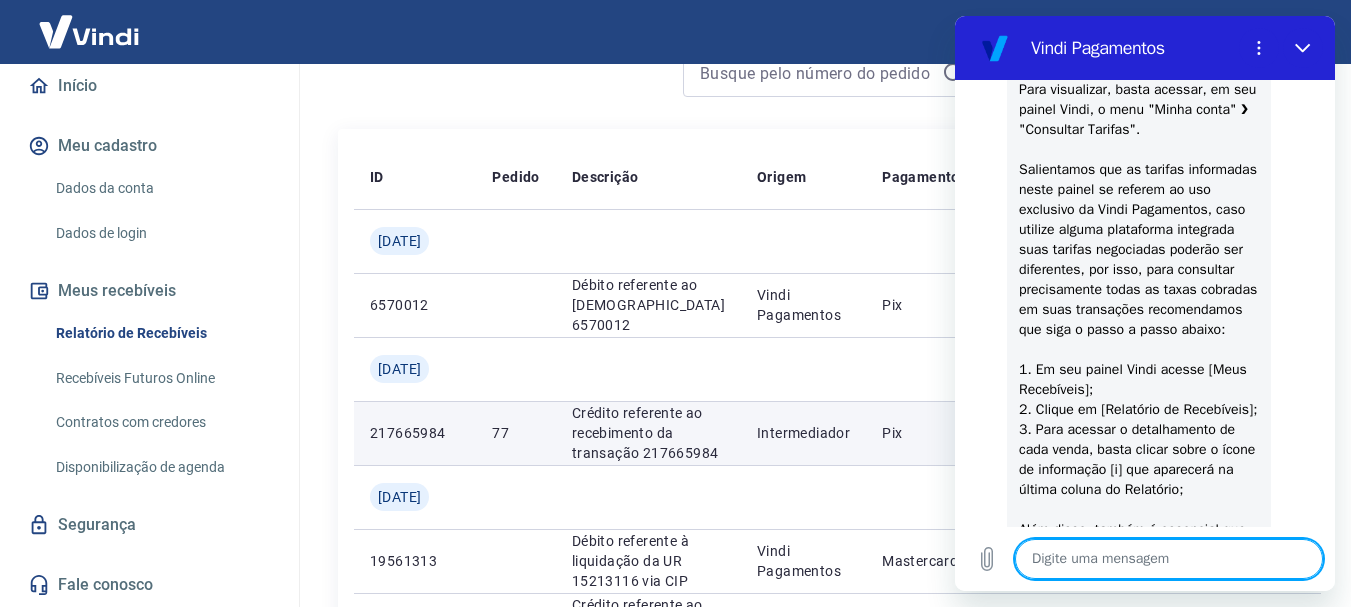 click at bounding box center [89, 31] 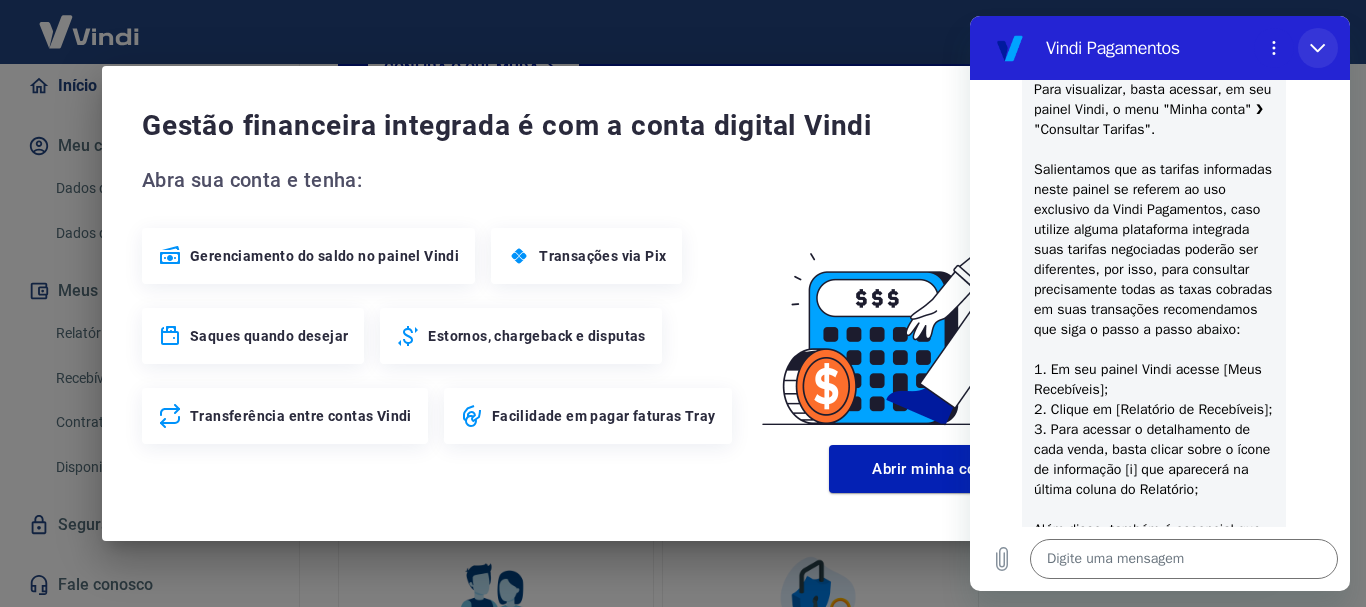 click at bounding box center (1318, 48) 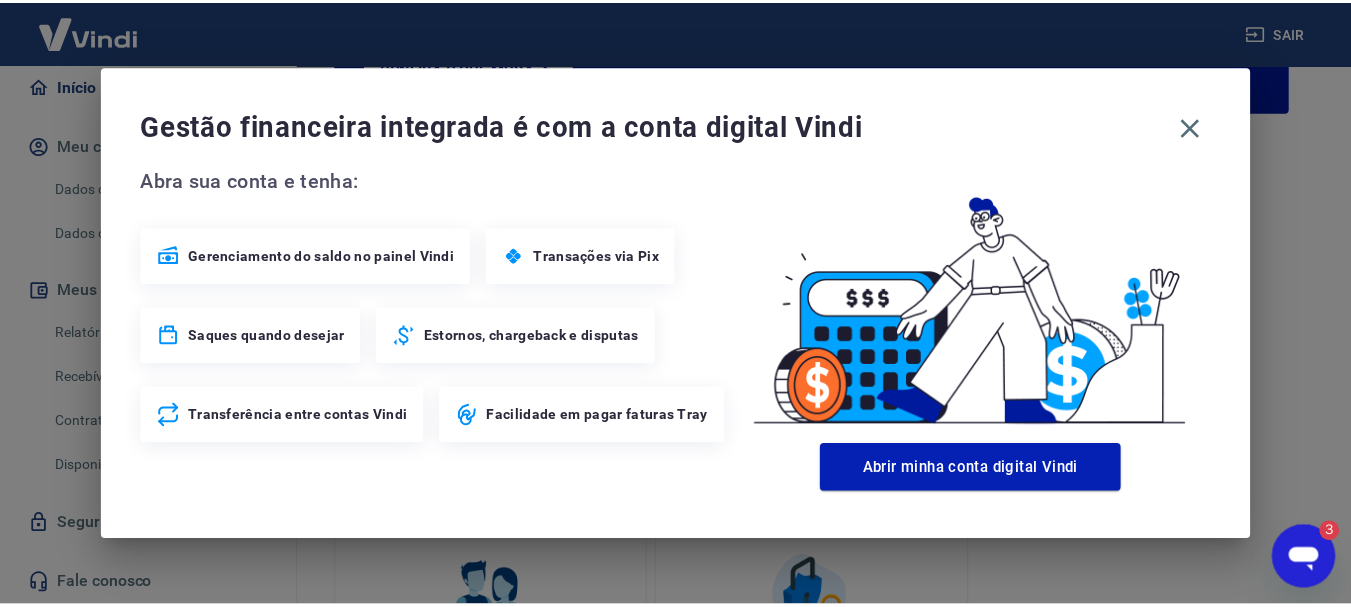 scroll, scrollTop: 0, scrollLeft: 0, axis: both 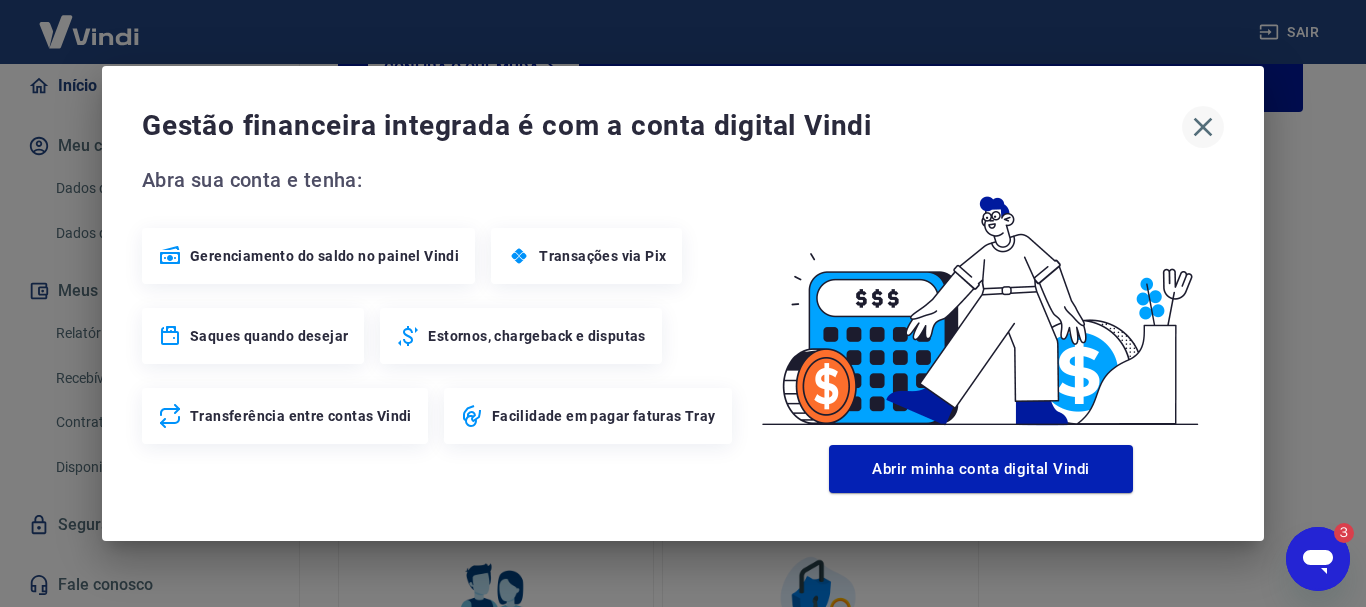 click 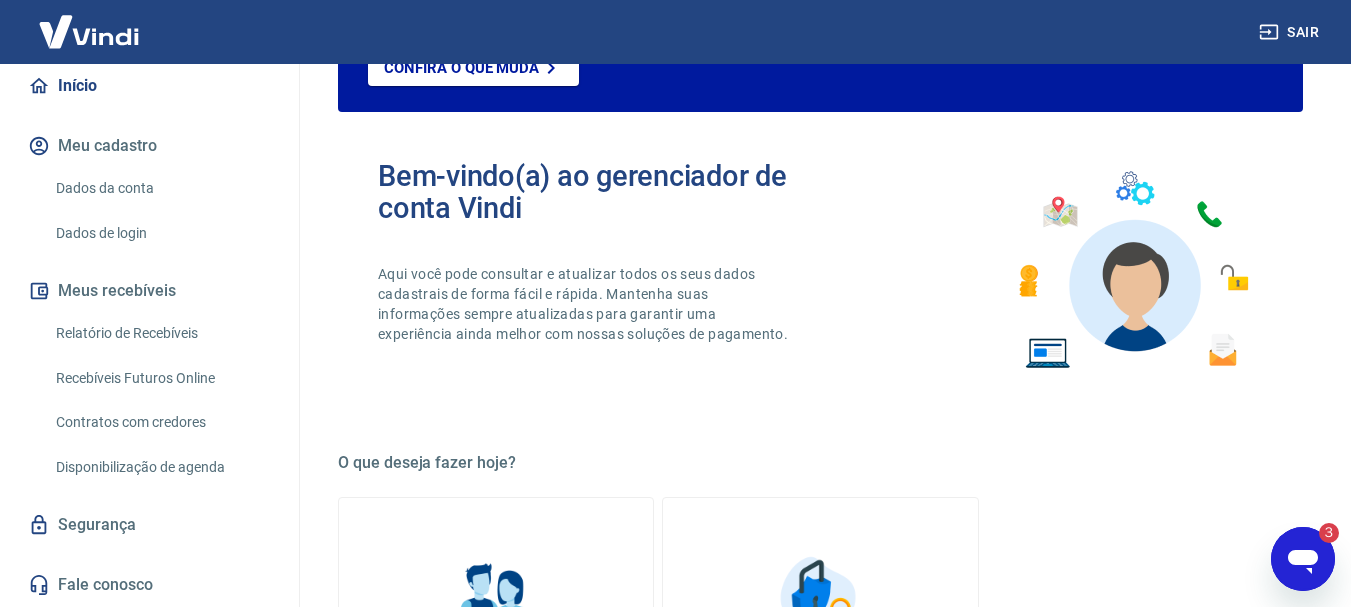 click at bounding box center [89, 31] 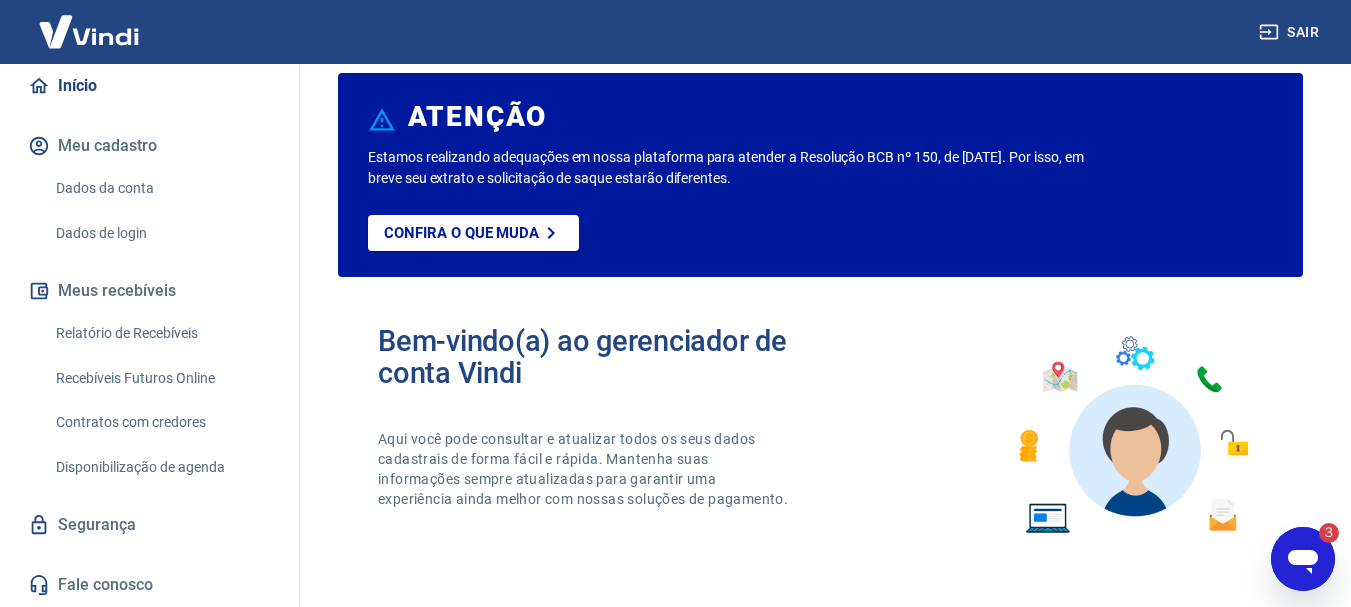 scroll, scrollTop: 0, scrollLeft: 0, axis: both 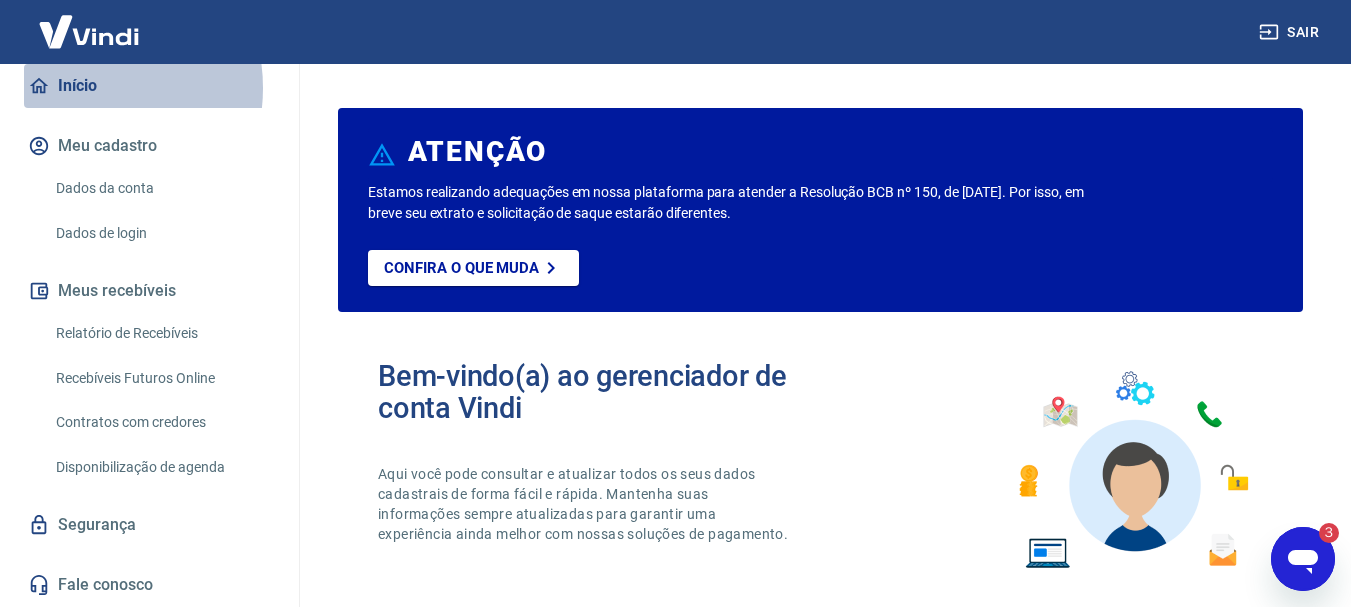 click on "Início" at bounding box center [149, 86] 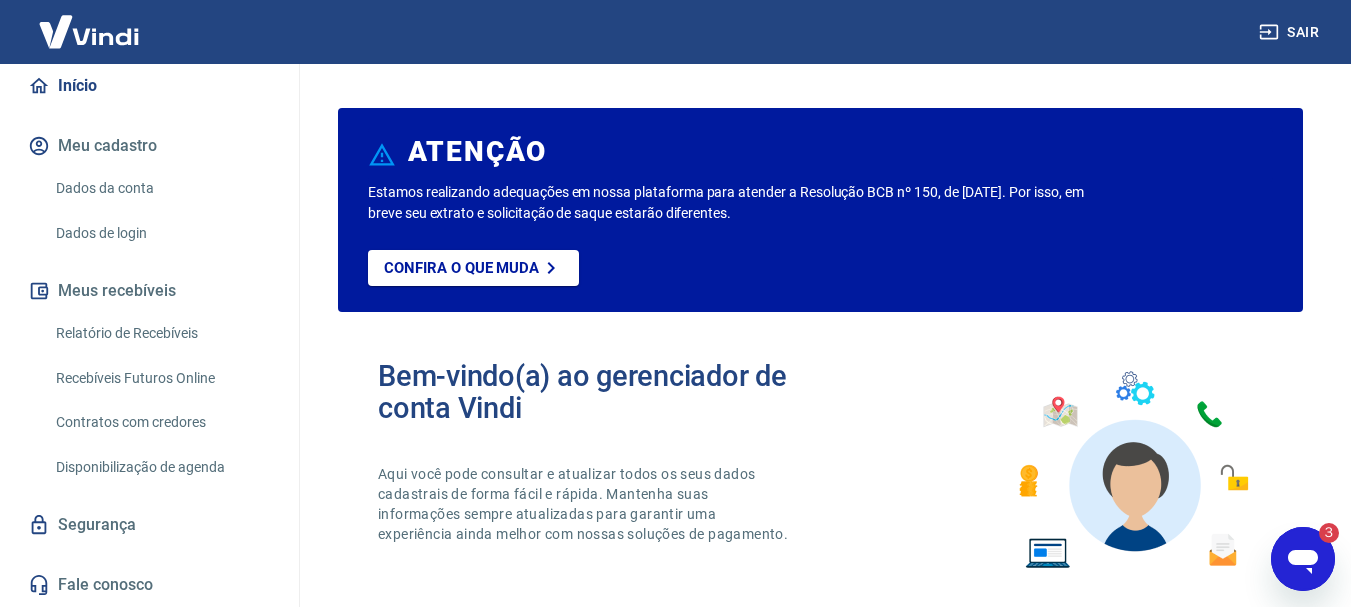 type on "x" 